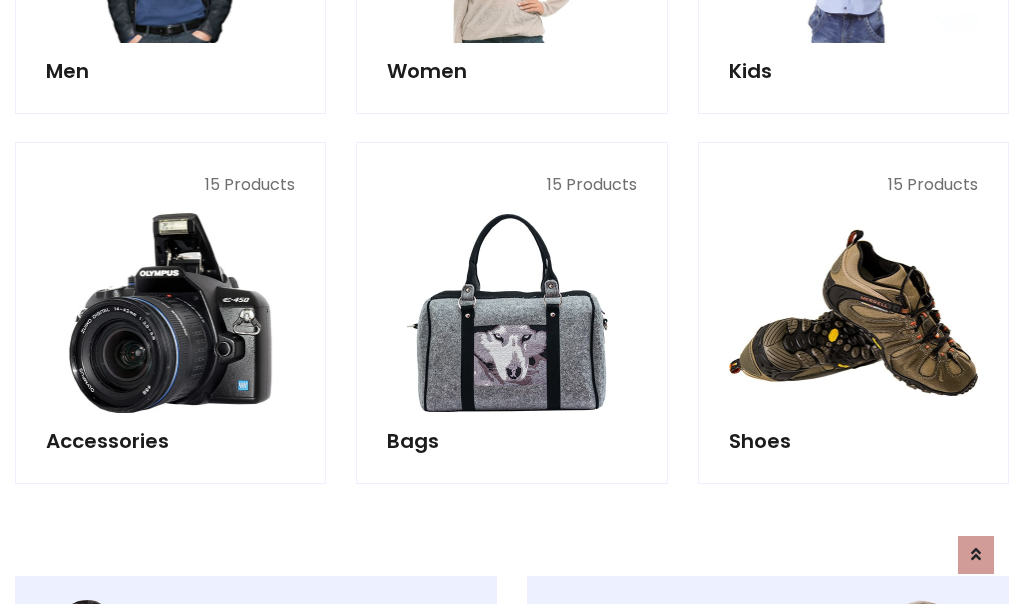 scroll, scrollTop: 853, scrollLeft: 0, axis: vertical 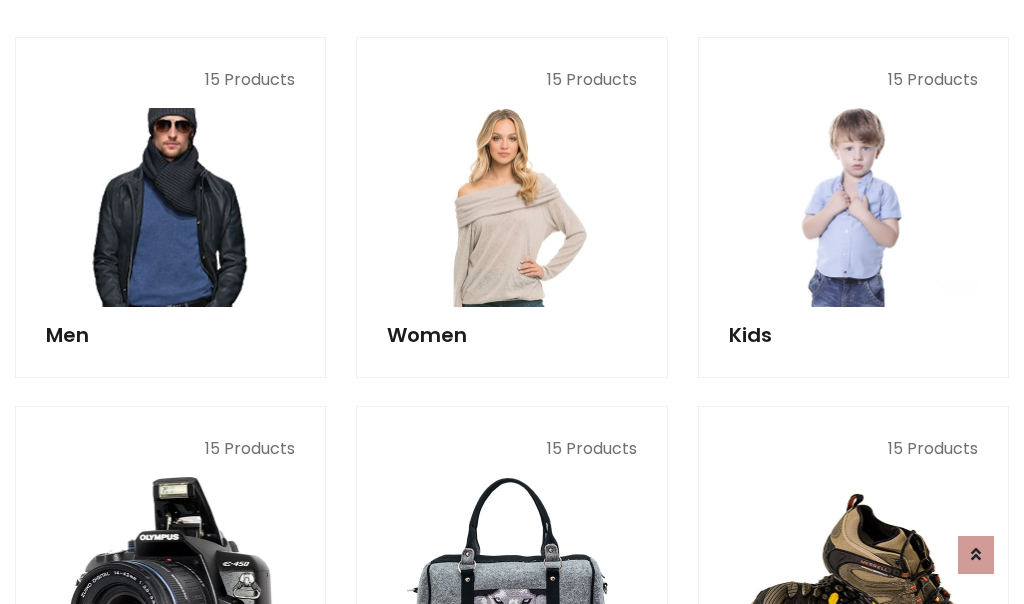click at bounding box center (170, 207) 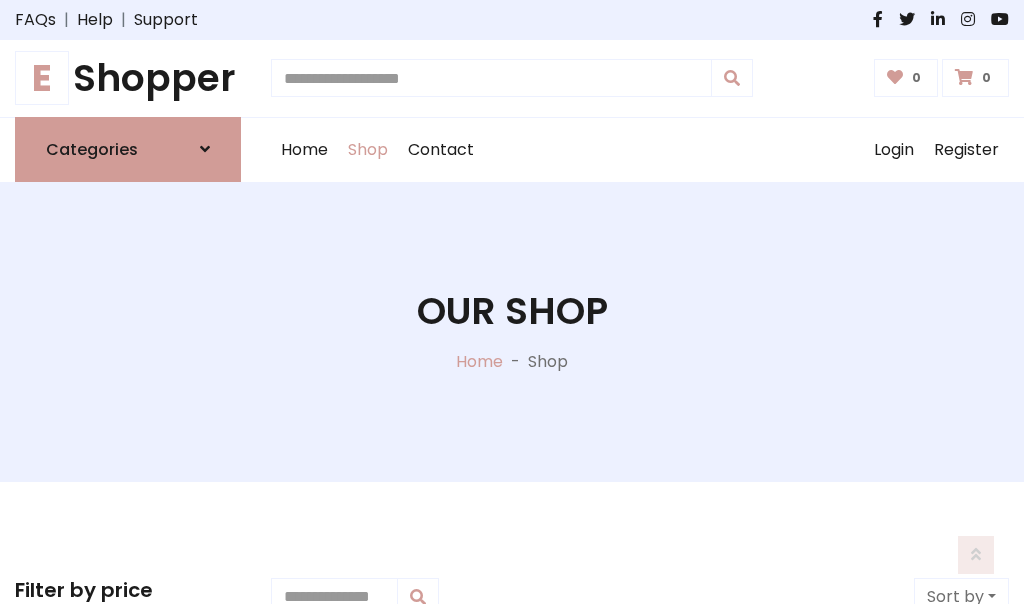 scroll, scrollTop: 807, scrollLeft: 0, axis: vertical 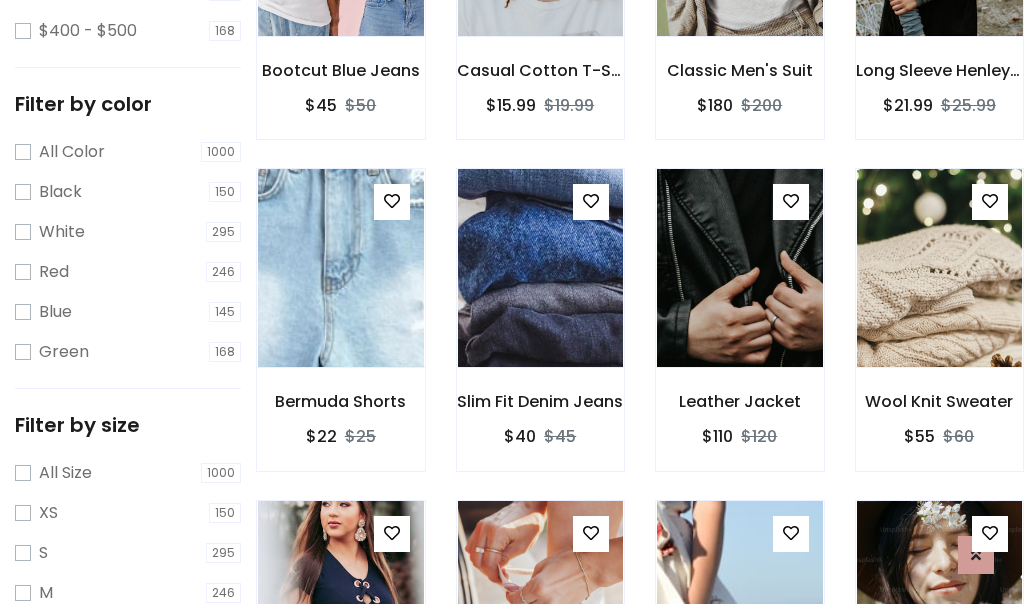click at bounding box center [939, -63] 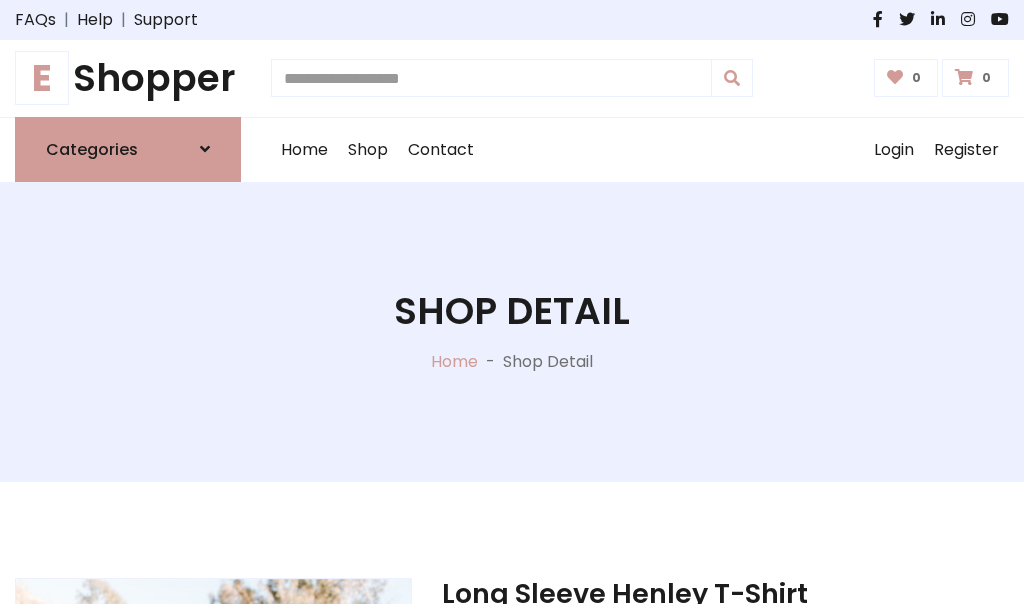 scroll, scrollTop: 0, scrollLeft: 0, axis: both 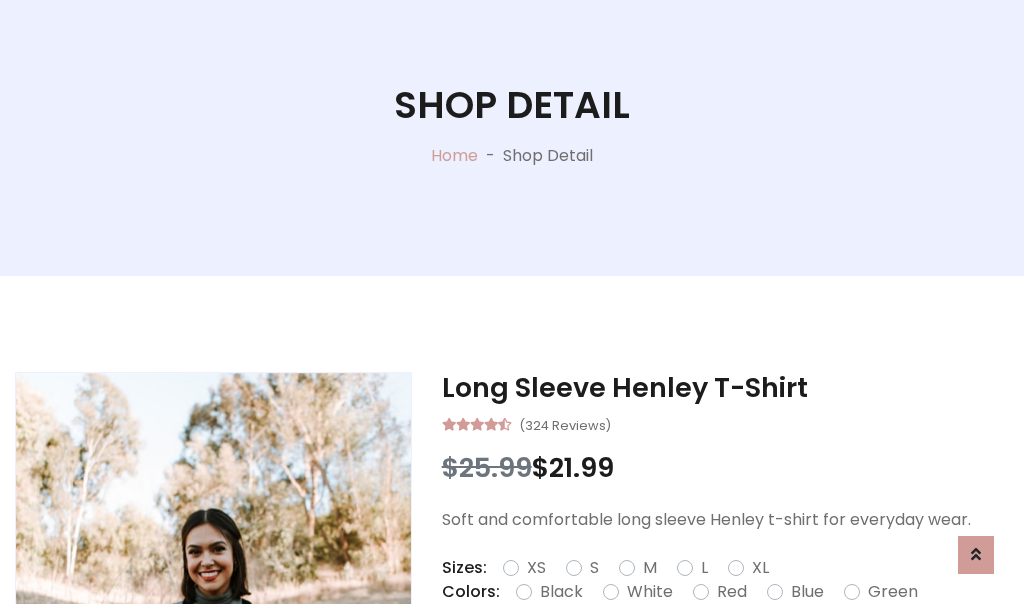 click on "Red" at bounding box center (732, 592) 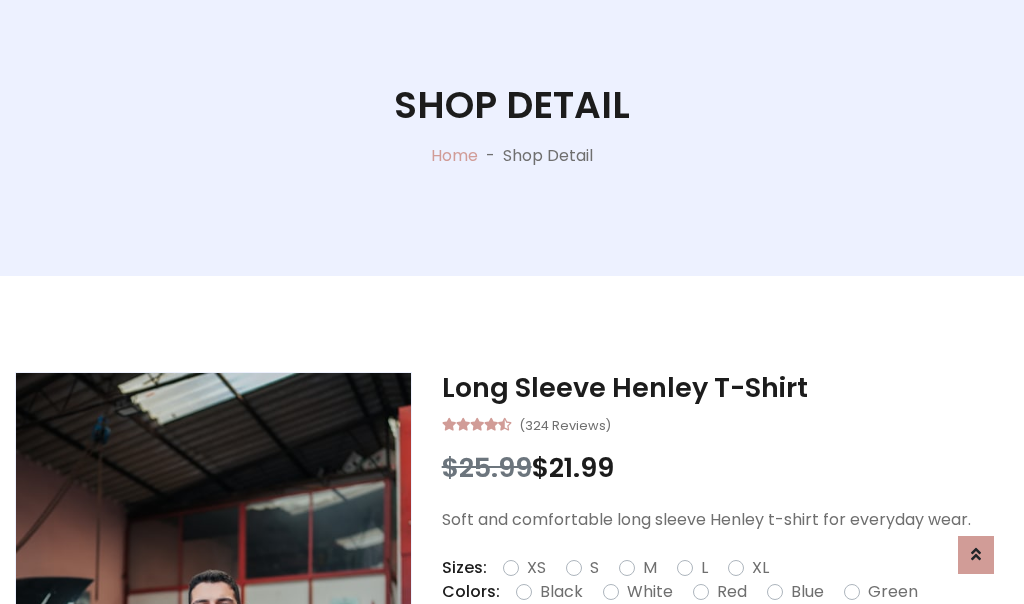 click on "Add To Cart" at bounding box center (663, 655) 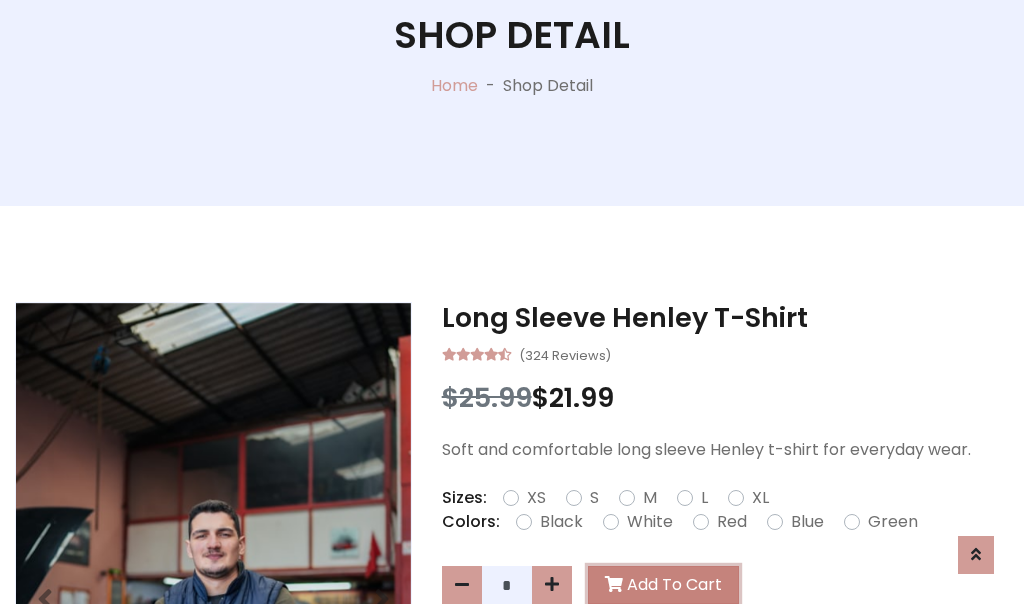 scroll, scrollTop: 0, scrollLeft: 0, axis: both 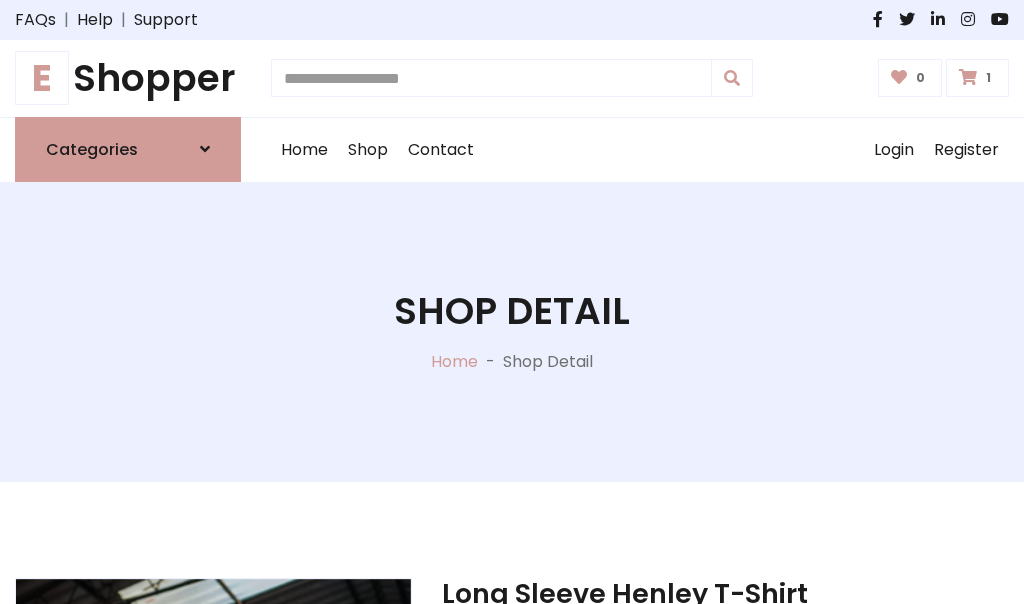 click at bounding box center [968, 77] 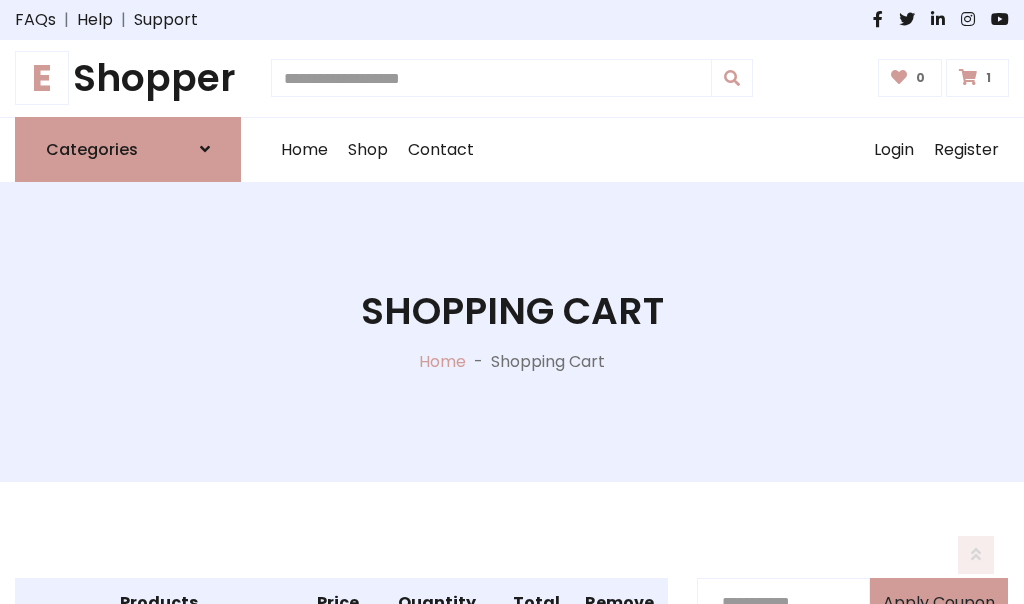 scroll, scrollTop: 474, scrollLeft: 0, axis: vertical 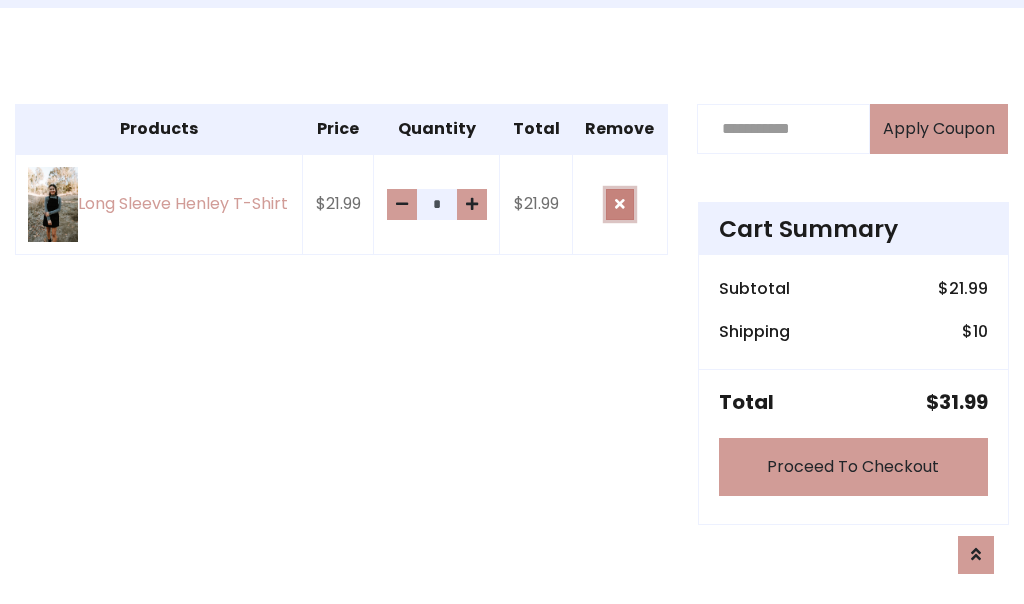 click at bounding box center [620, 204] 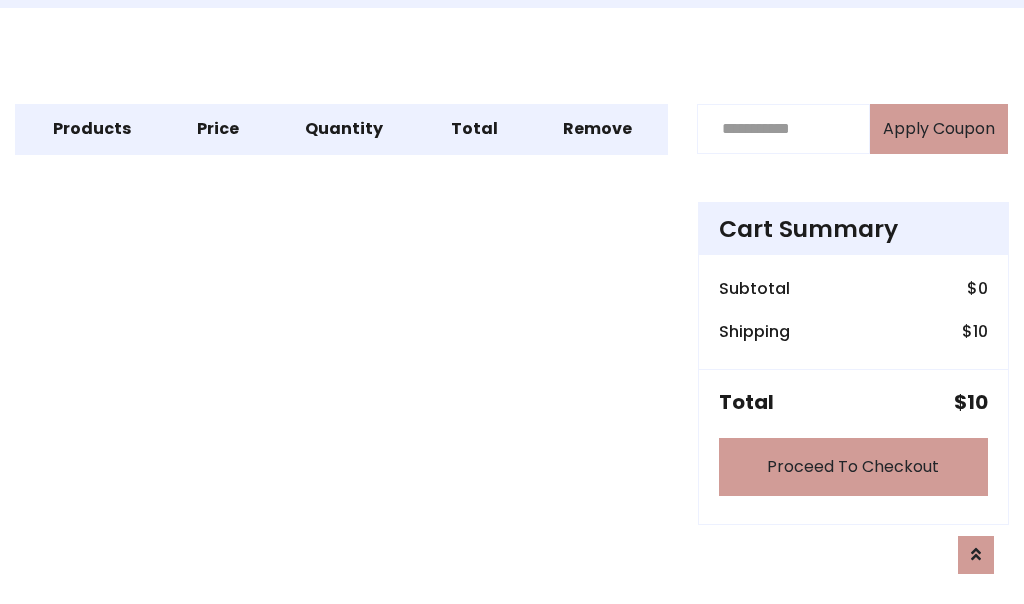 scroll, scrollTop: 247, scrollLeft: 0, axis: vertical 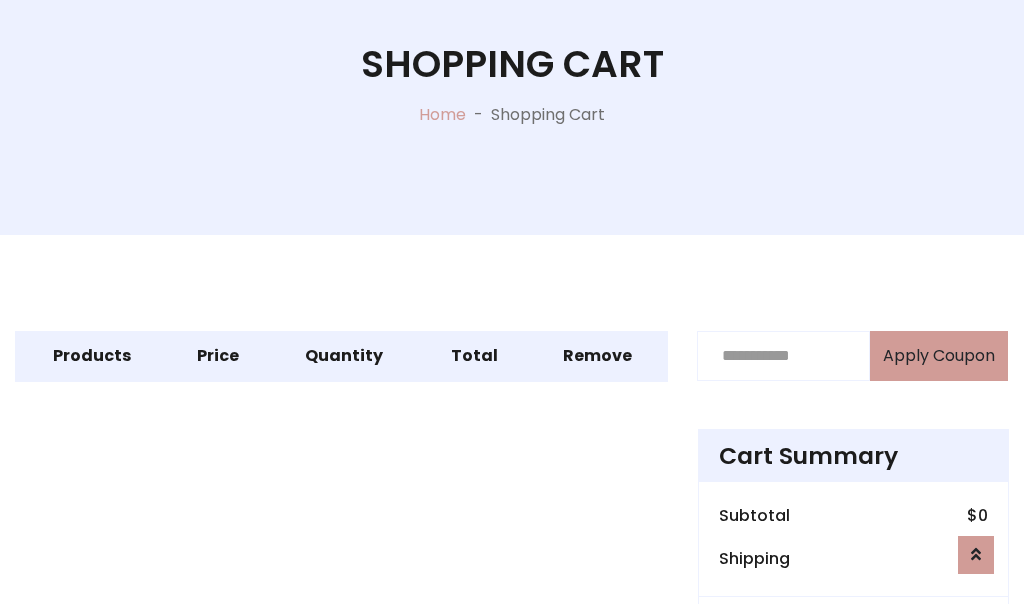 click on "Proceed To Checkout" at bounding box center (853, 694) 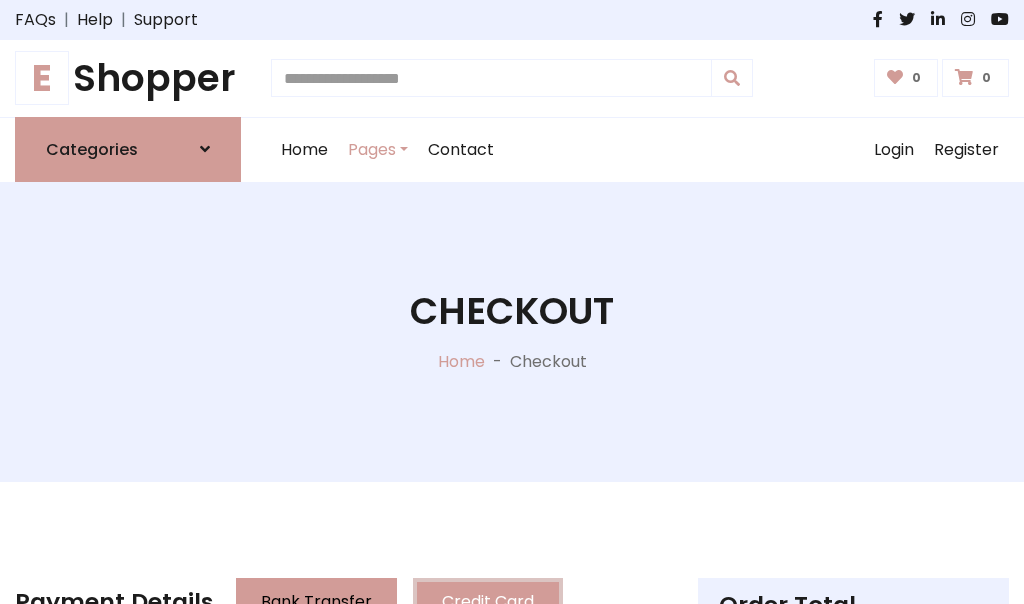 scroll, scrollTop: 137, scrollLeft: 0, axis: vertical 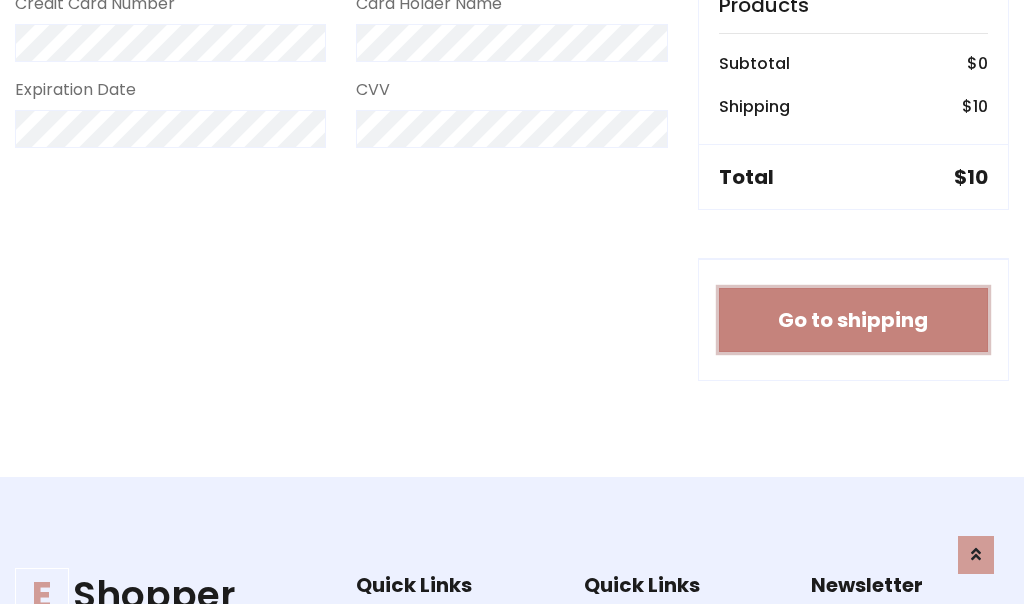 click on "Go to shipping" at bounding box center [853, 320] 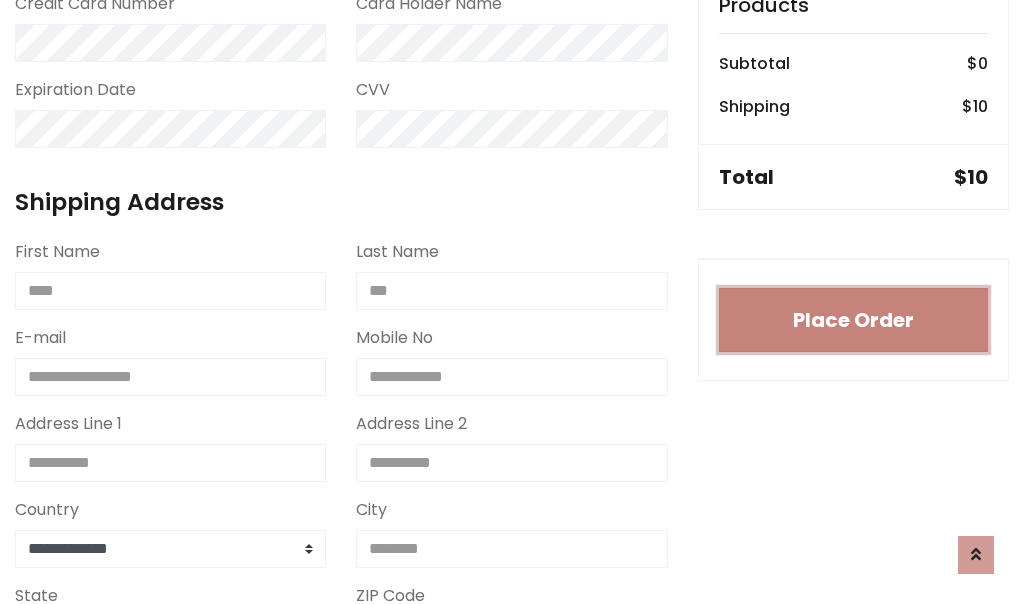 type 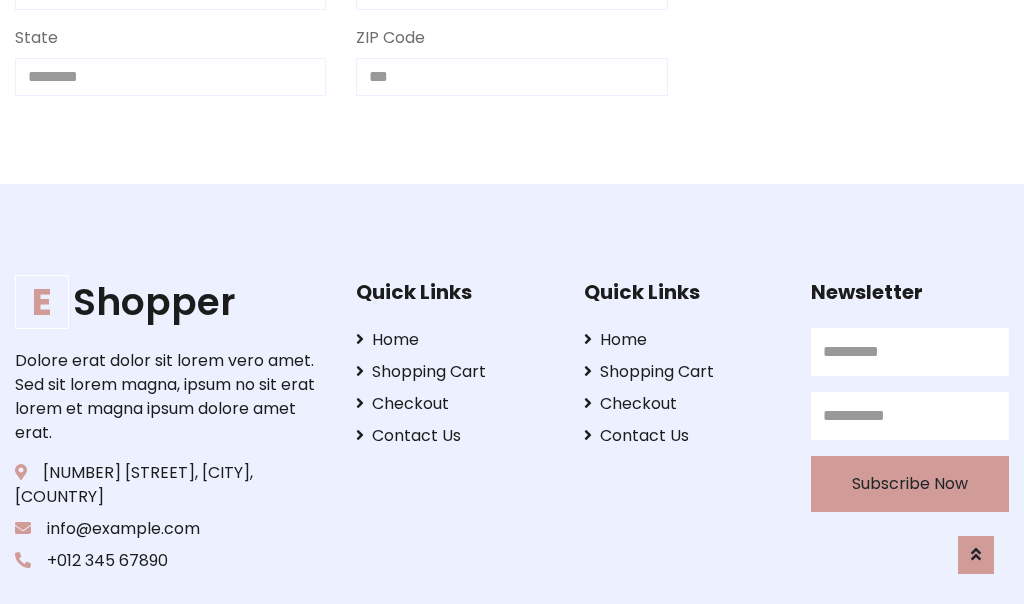 scroll, scrollTop: 733, scrollLeft: 0, axis: vertical 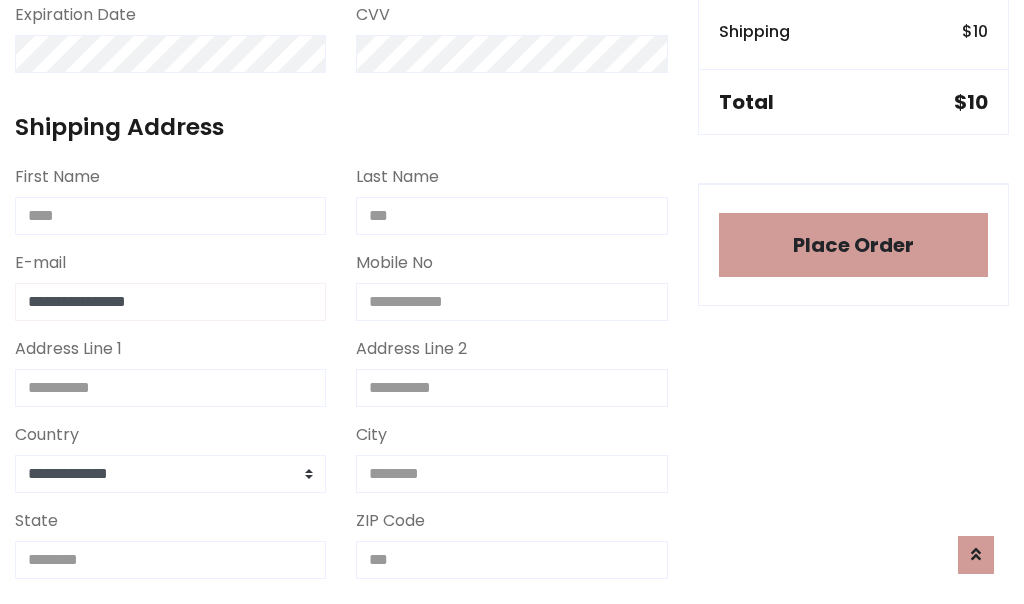 type on "**********" 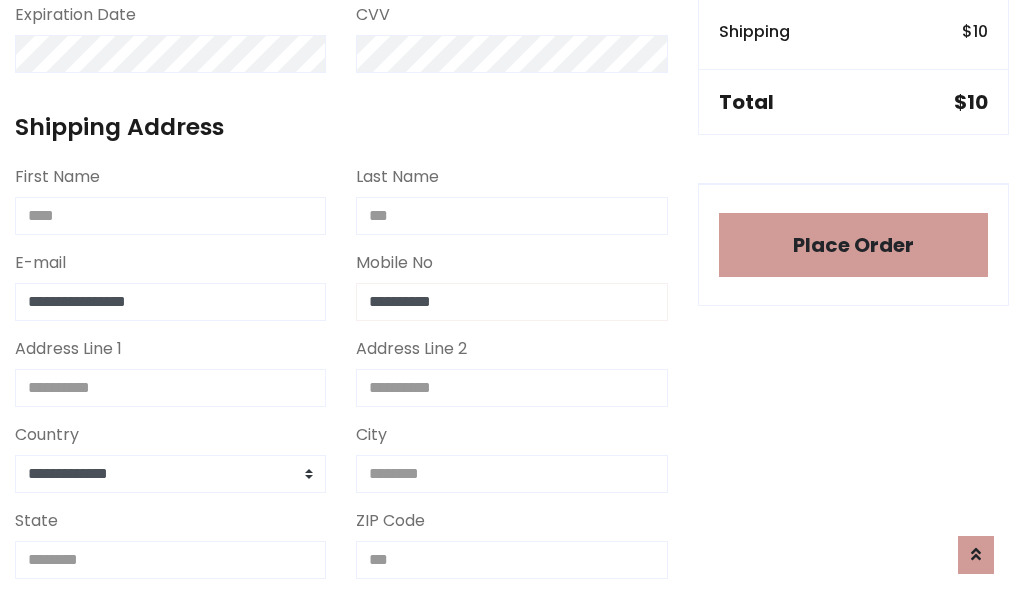 type on "**********" 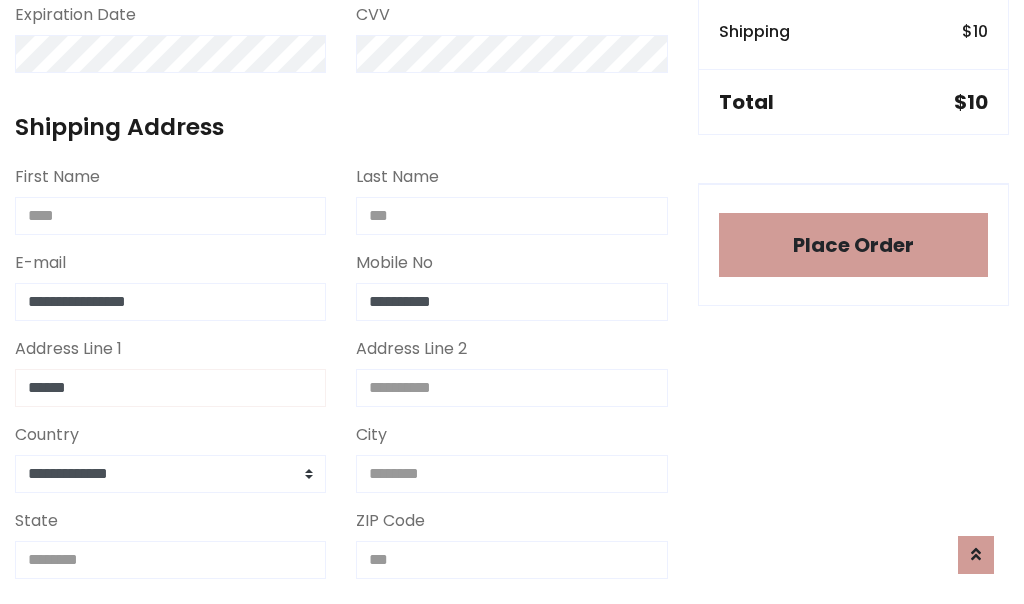 type on "******" 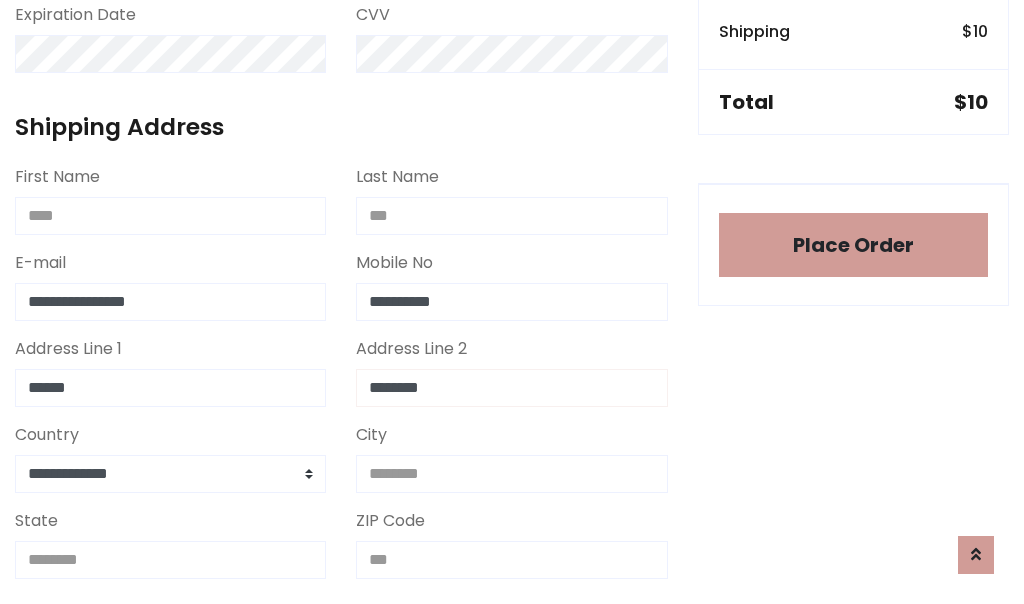 type on "********" 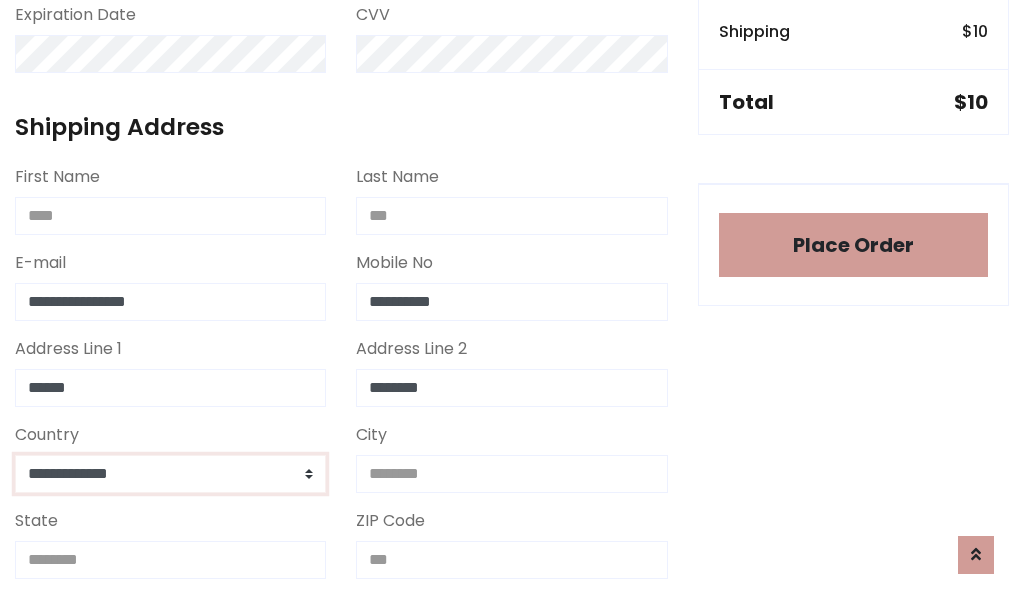 select on "*******" 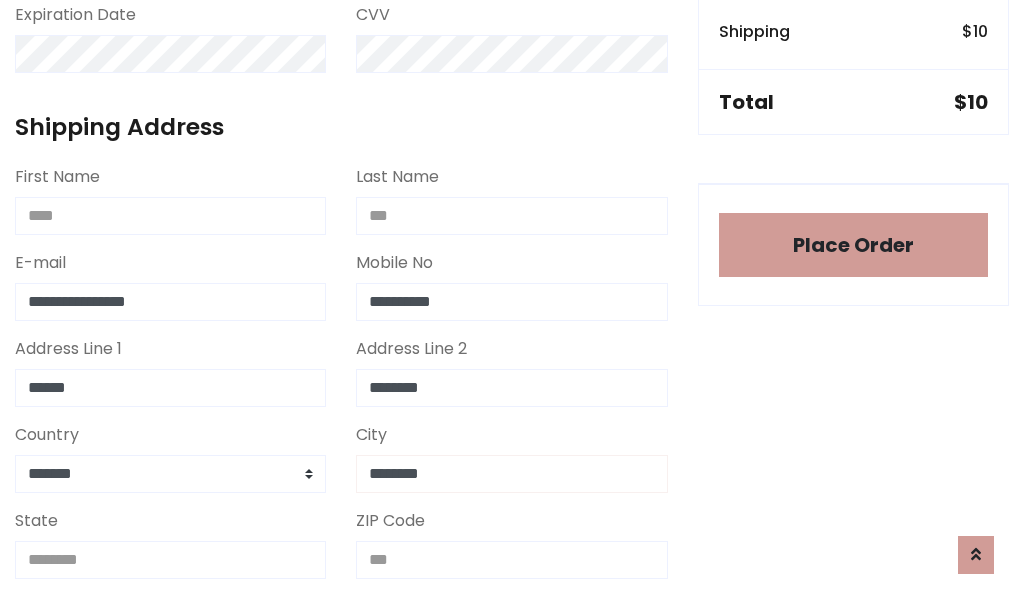 type on "********" 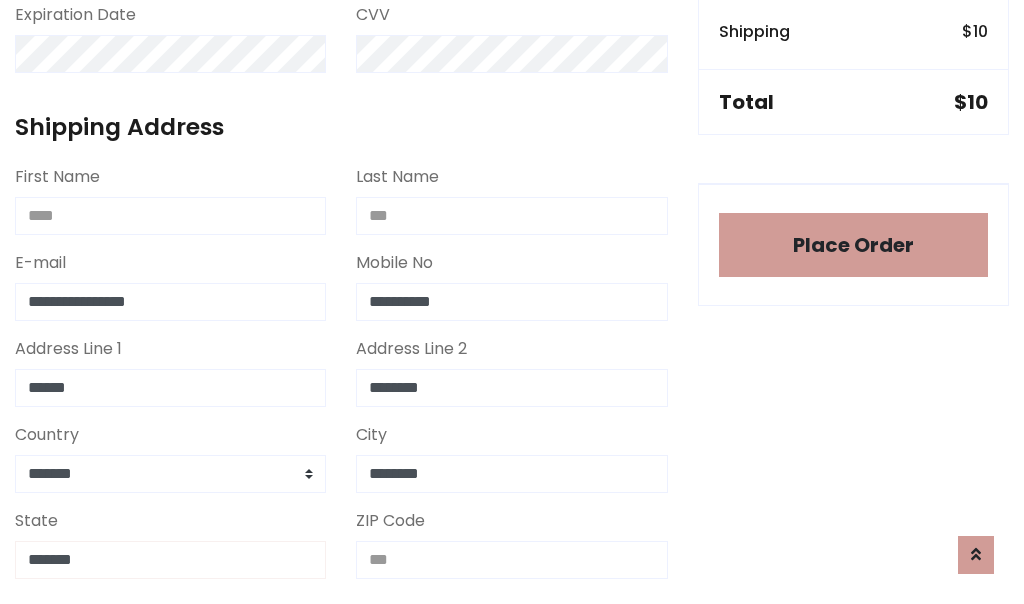 type on "*******" 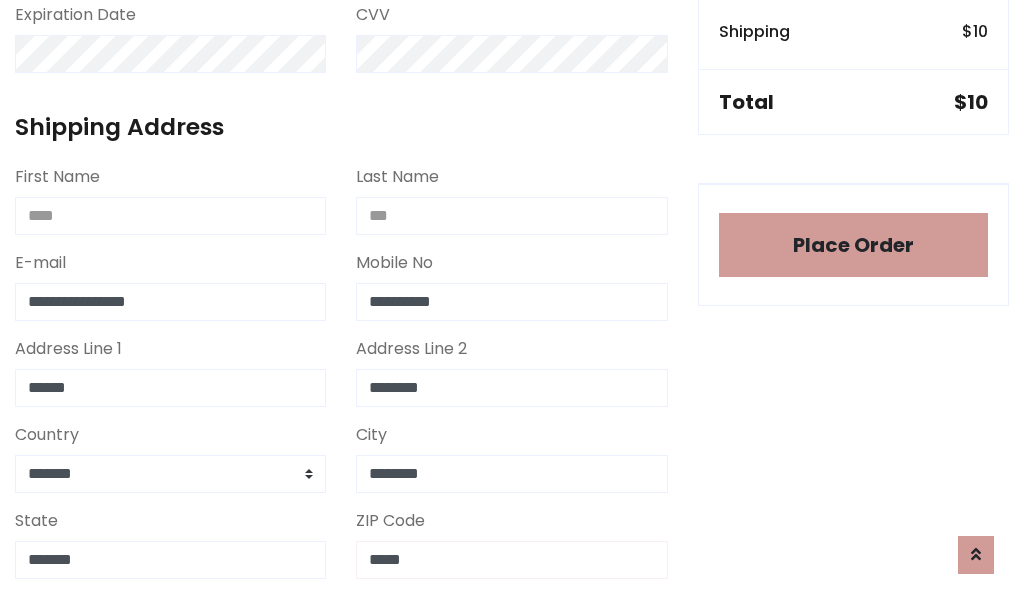 scroll, scrollTop: 403, scrollLeft: 0, axis: vertical 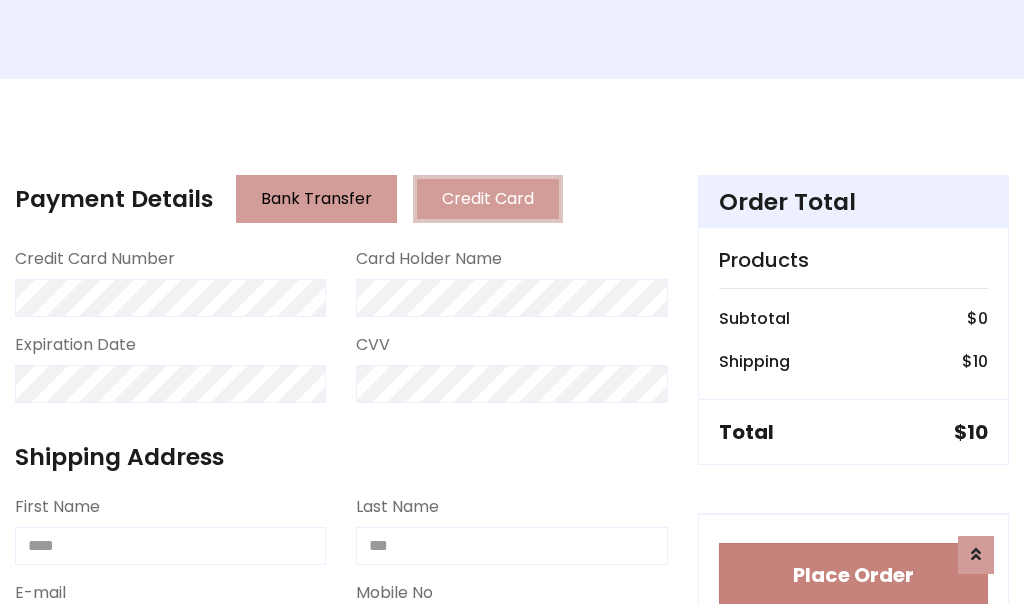 type on "*****" 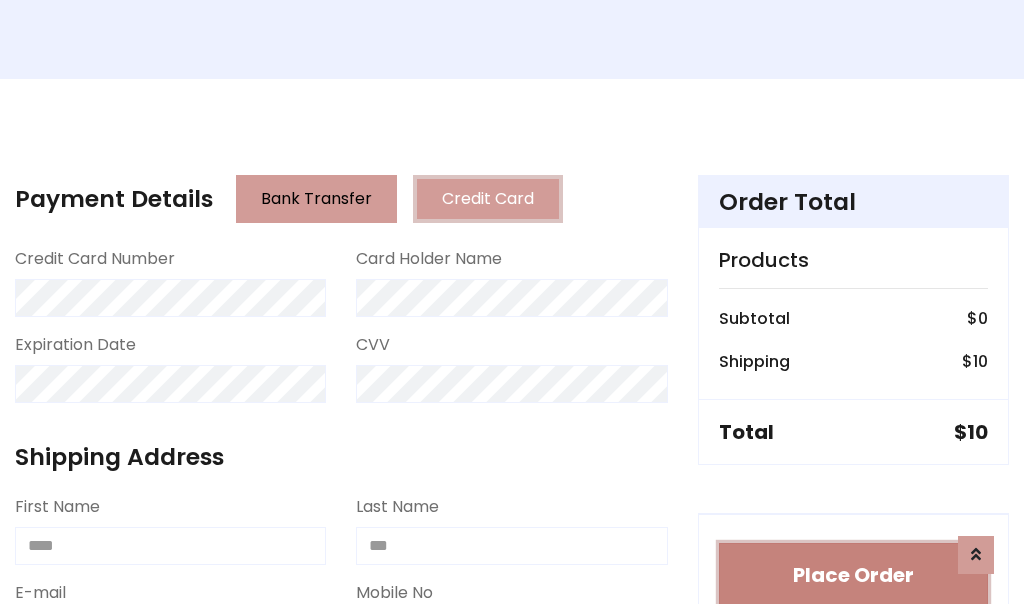 click on "Place Order" at bounding box center (853, 575) 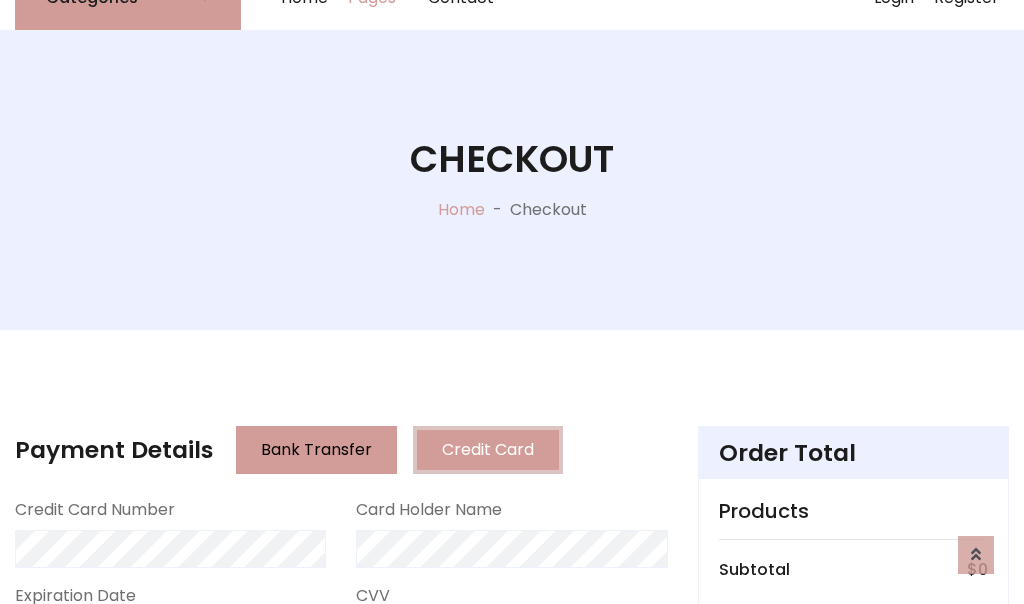 scroll, scrollTop: 0, scrollLeft: 0, axis: both 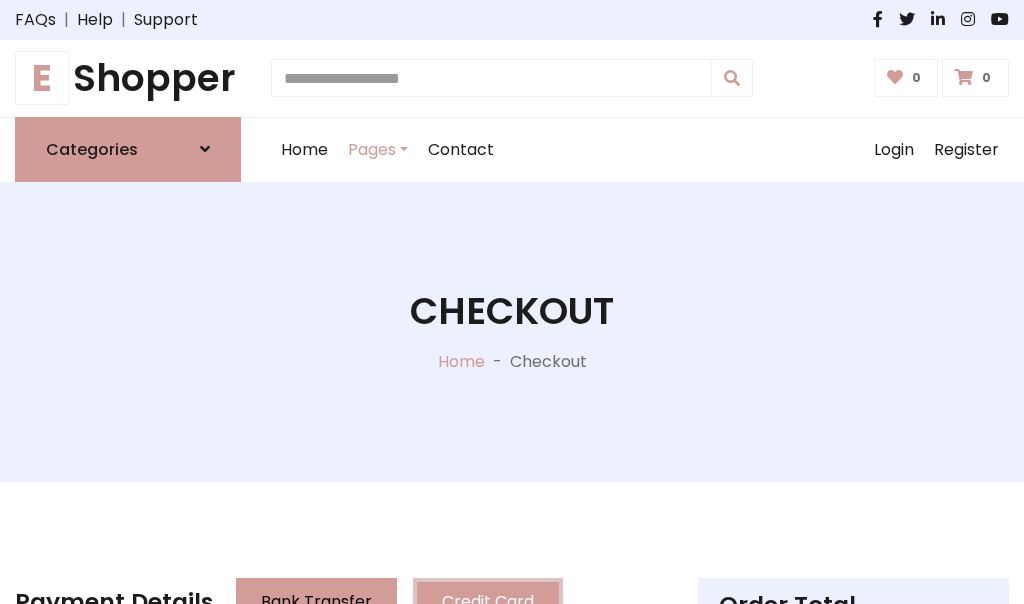click on "E Shopper" at bounding box center [128, 78] 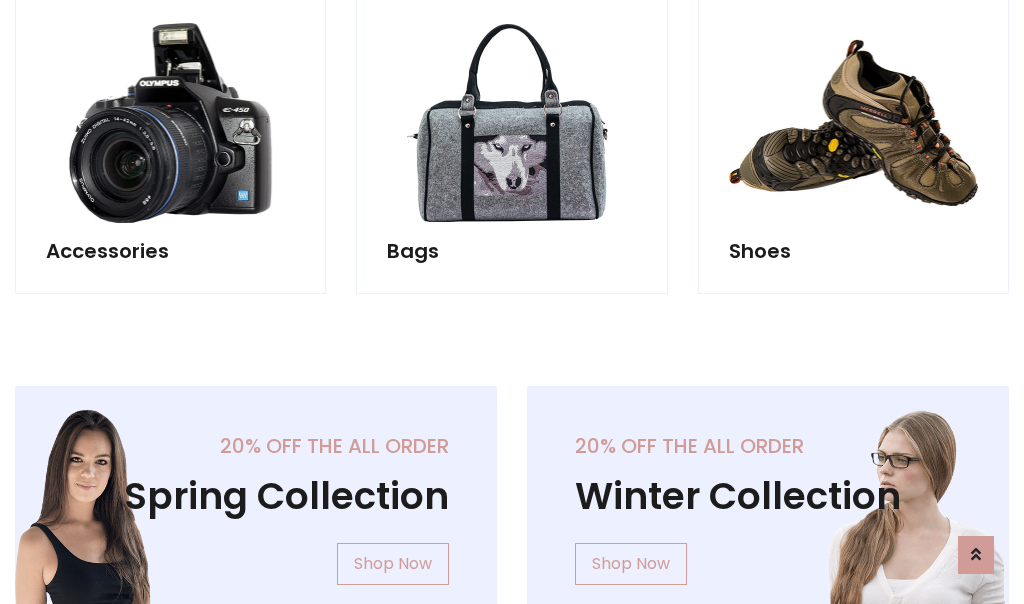scroll, scrollTop: 770, scrollLeft: 0, axis: vertical 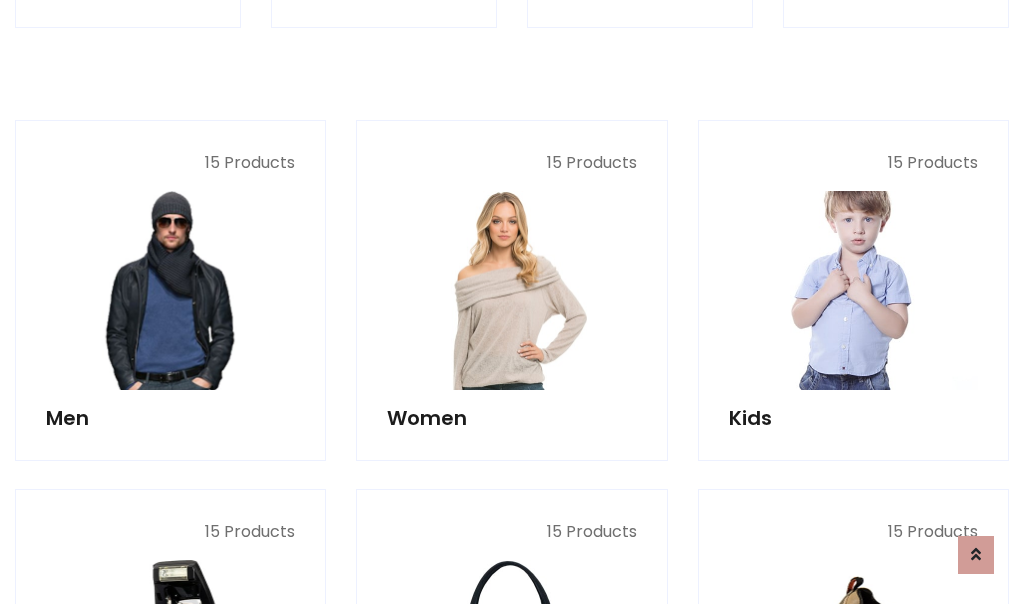 click at bounding box center [853, 290] 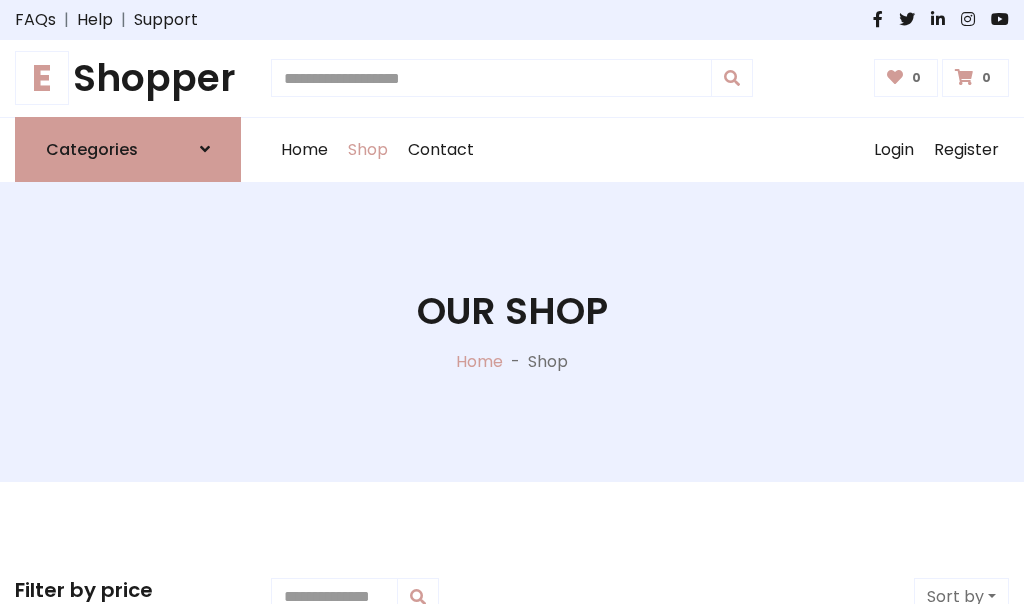 scroll, scrollTop: 549, scrollLeft: 0, axis: vertical 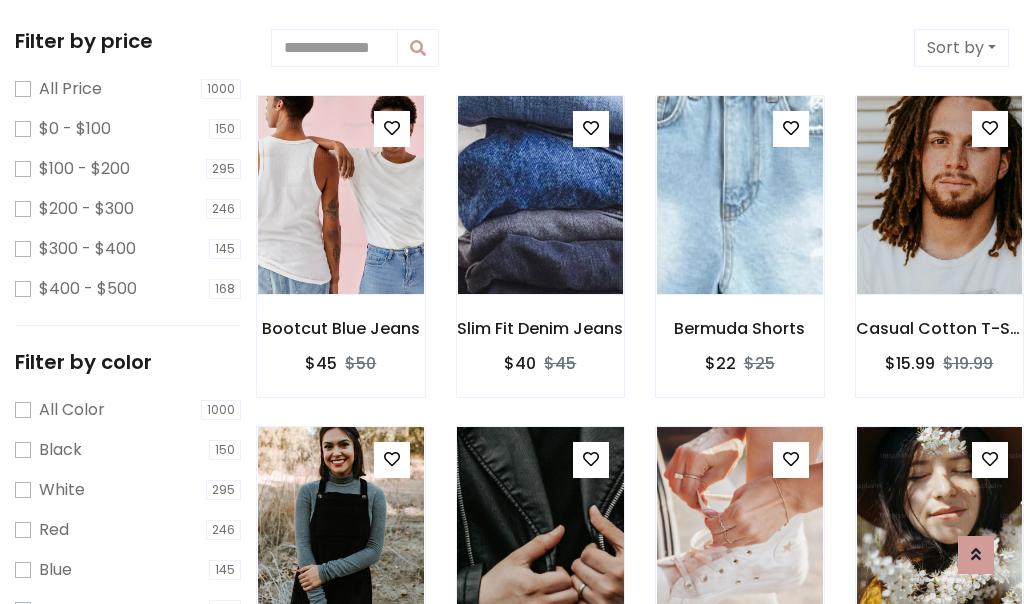 click at bounding box center [591, 459] 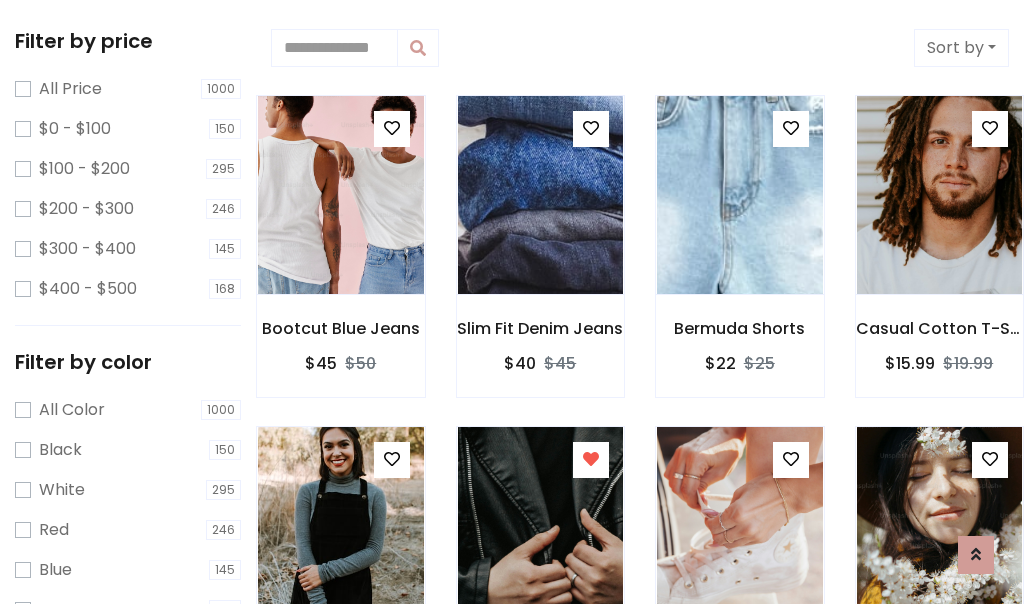 click at bounding box center (540, 858) 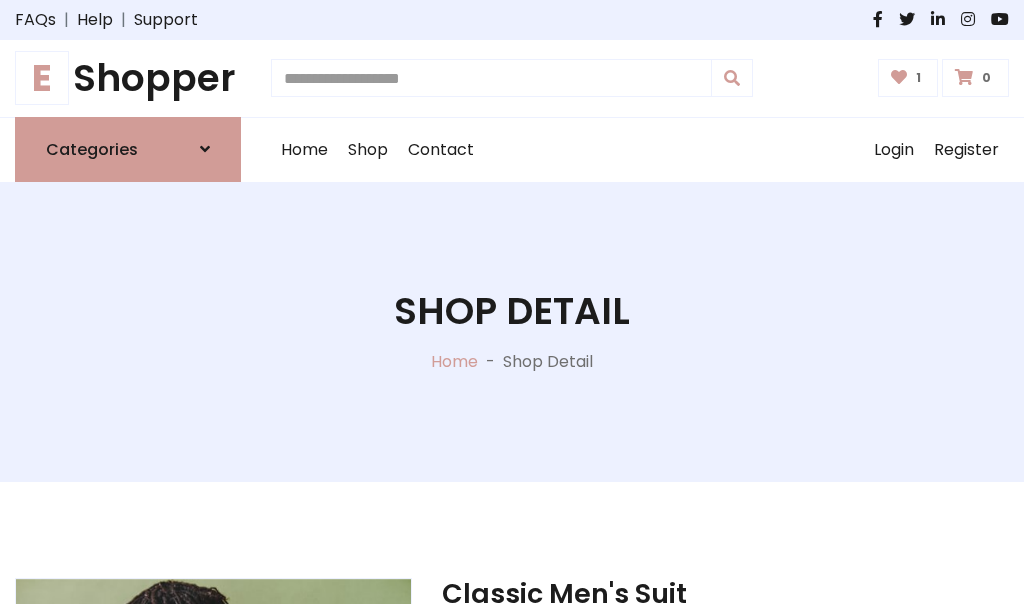scroll, scrollTop: 262, scrollLeft: 0, axis: vertical 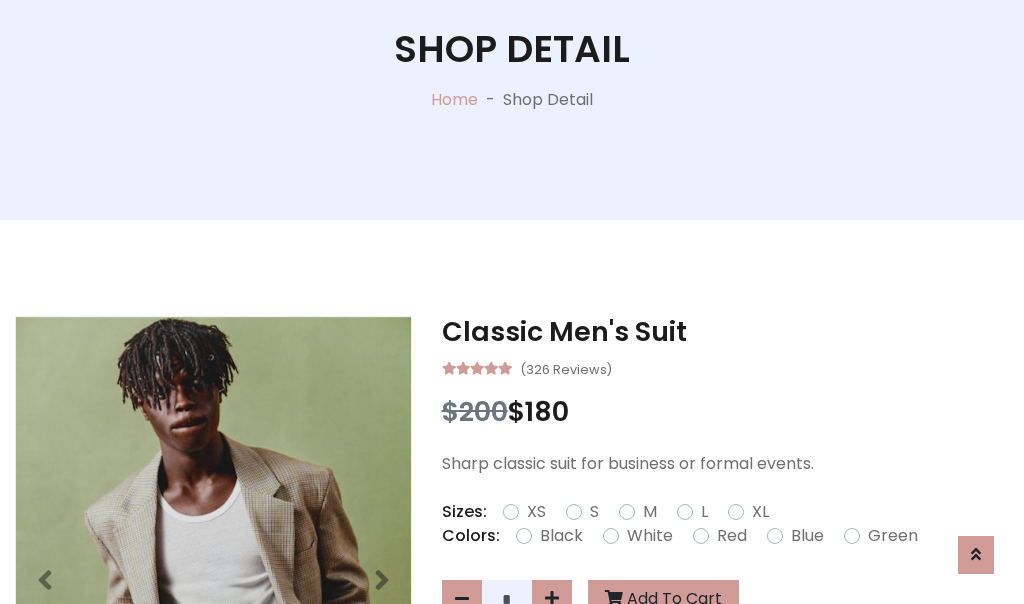 click on "XL" at bounding box center (760, 512) 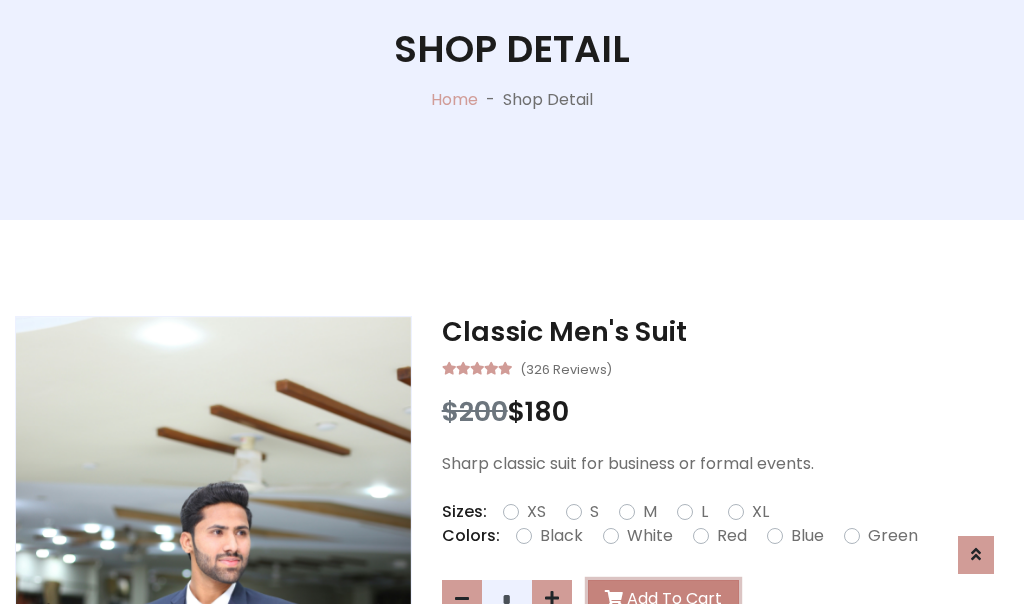 click on "Add To Cart" at bounding box center (663, 599) 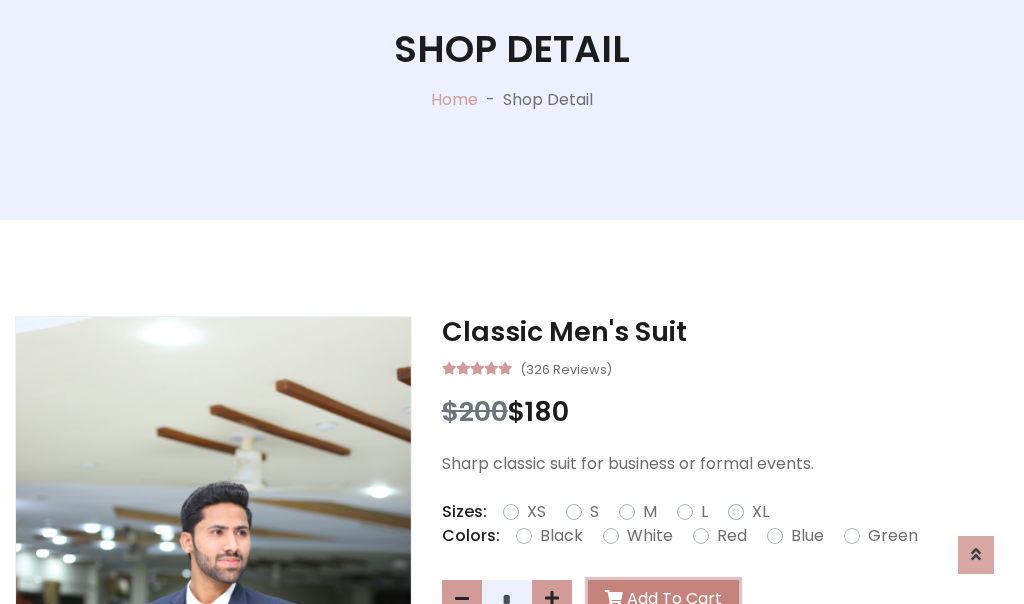 scroll, scrollTop: 0, scrollLeft: 0, axis: both 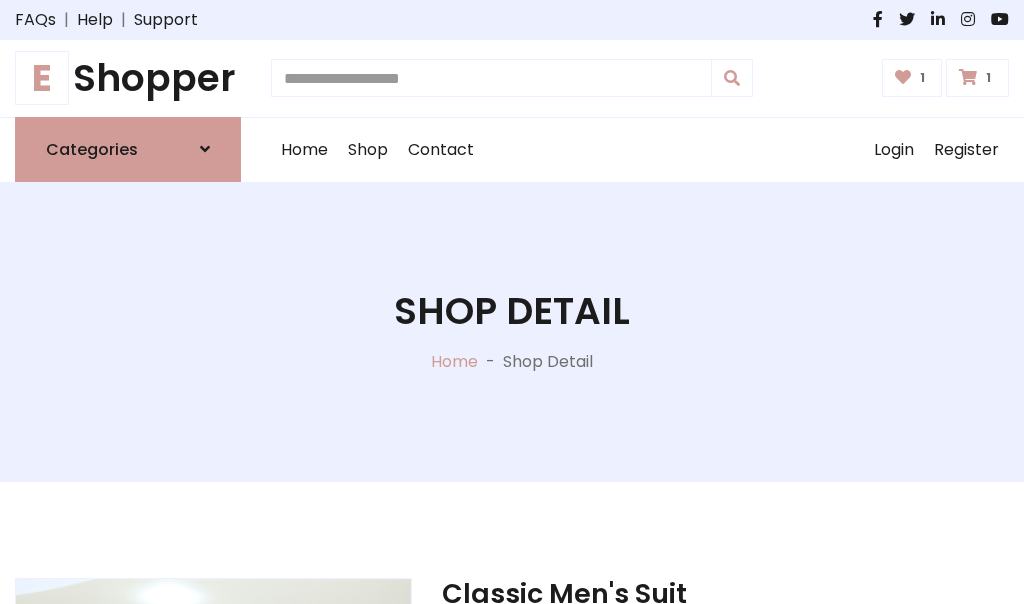 click at bounding box center (968, 77) 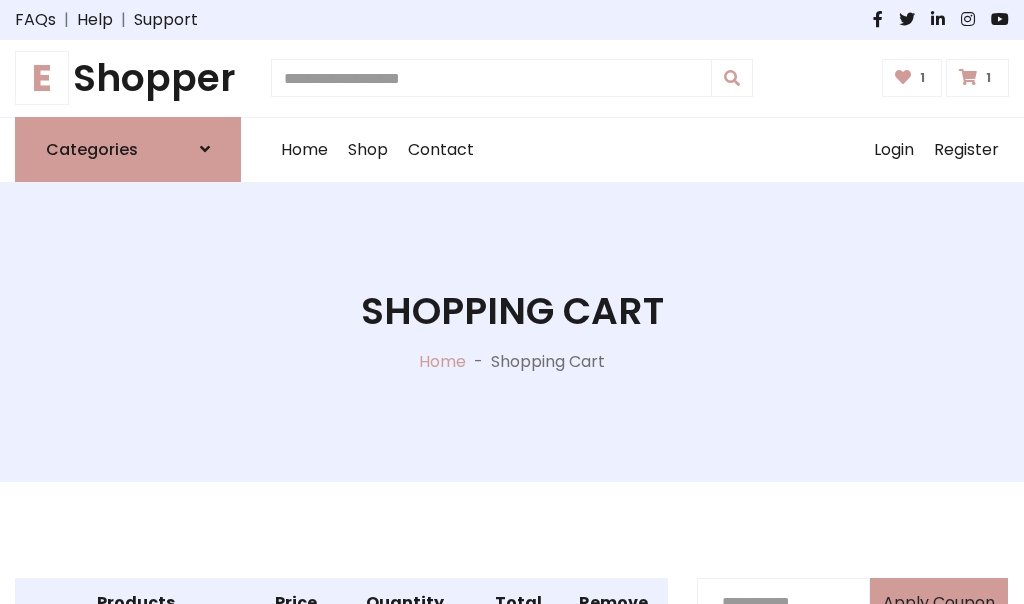 scroll, scrollTop: 570, scrollLeft: 0, axis: vertical 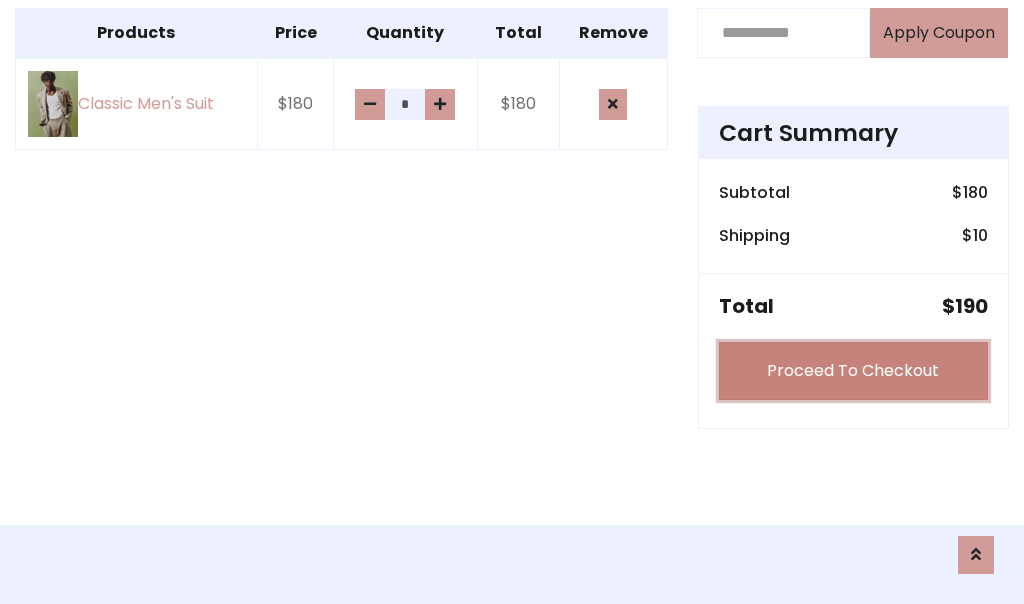click on "Proceed To Checkout" at bounding box center [853, 371] 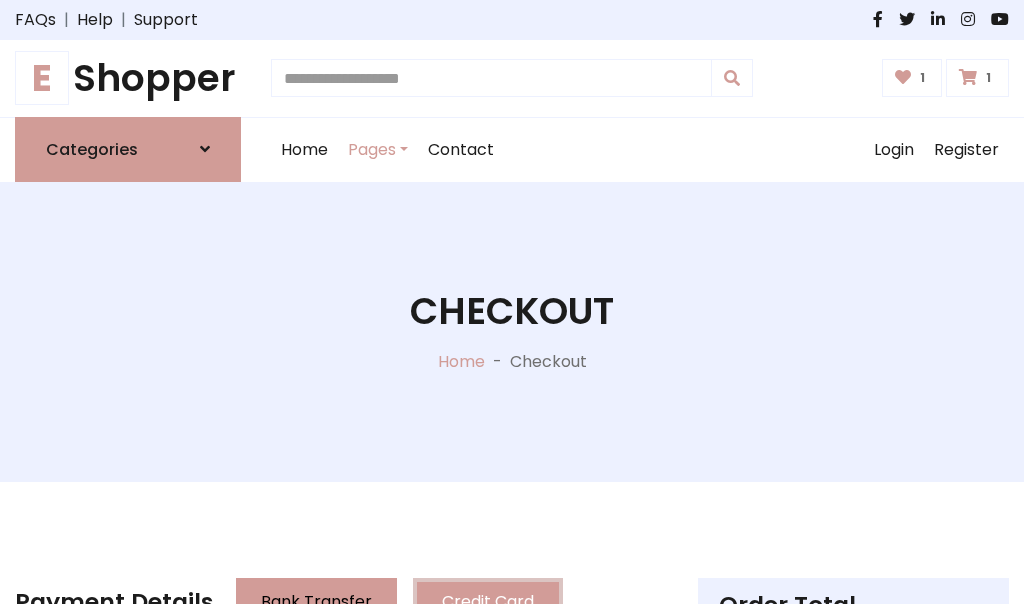 scroll, scrollTop: 201, scrollLeft: 0, axis: vertical 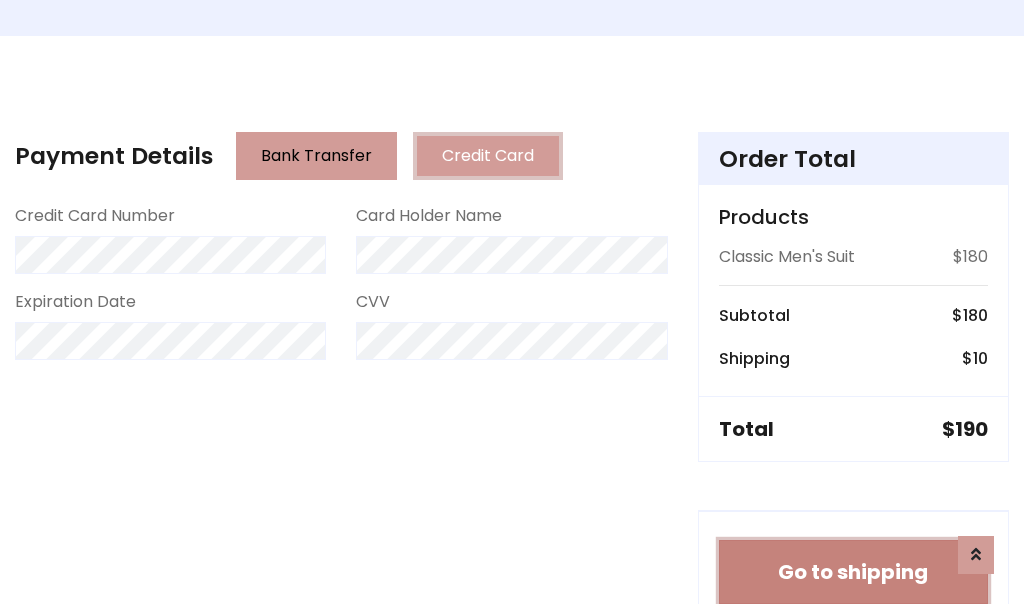 click on "Go to shipping" at bounding box center (853, 572) 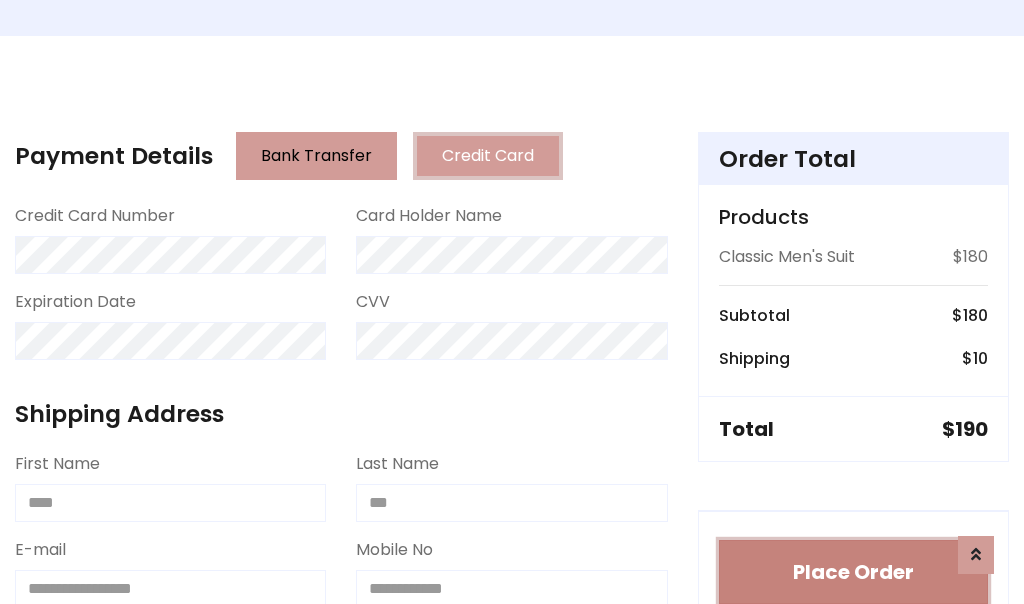 type 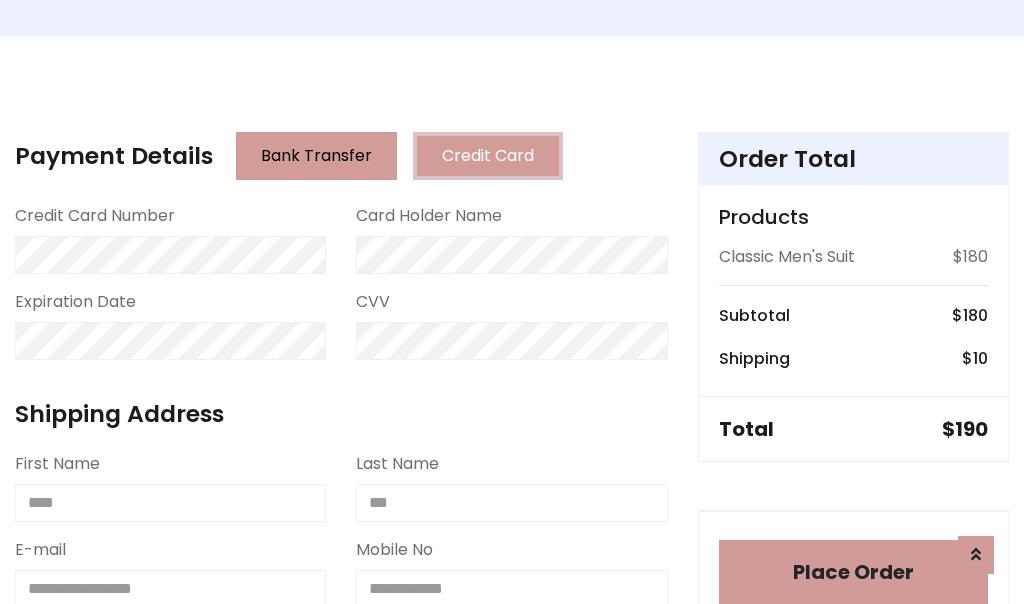 scroll, scrollTop: 1216, scrollLeft: 0, axis: vertical 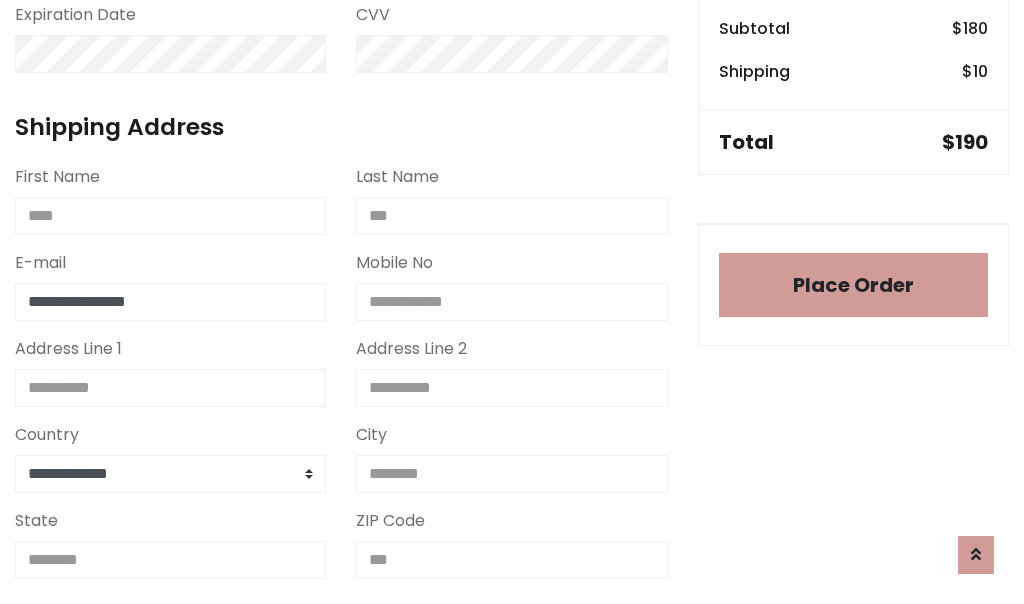 type on "**********" 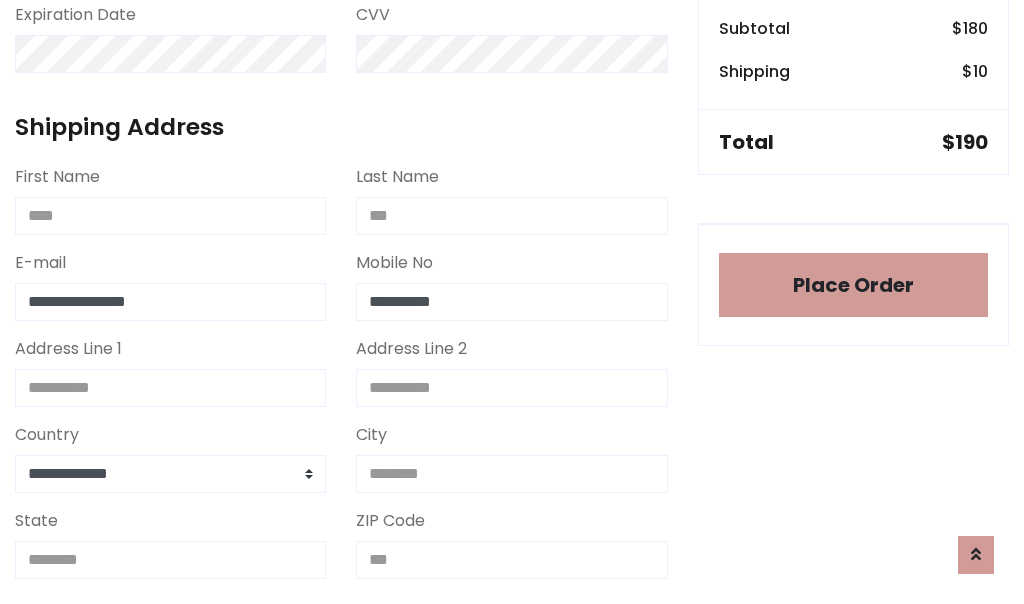 scroll, scrollTop: 573, scrollLeft: 0, axis: vertical 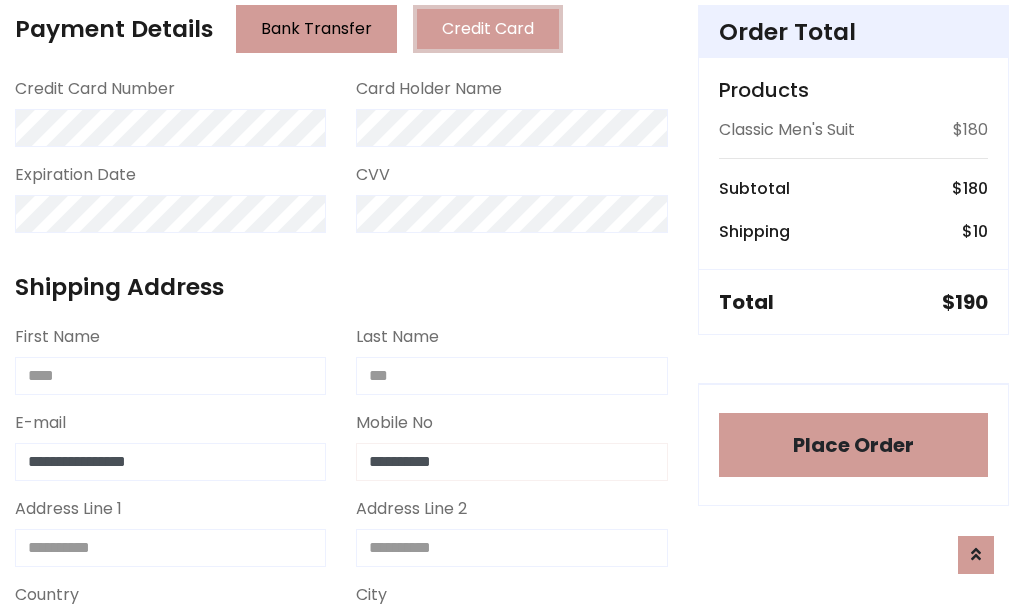 type on "**********" 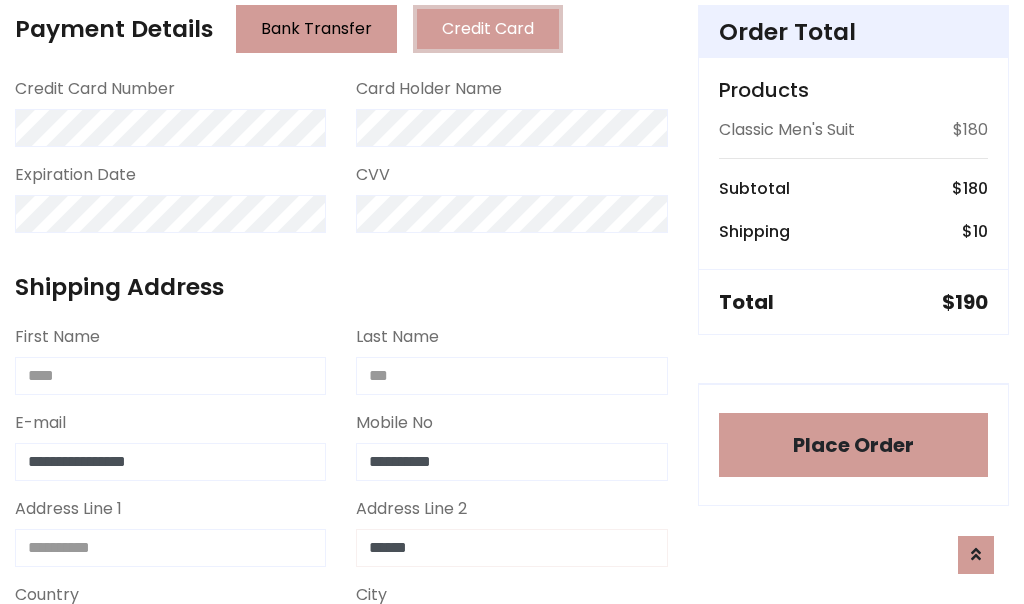 type on "******" 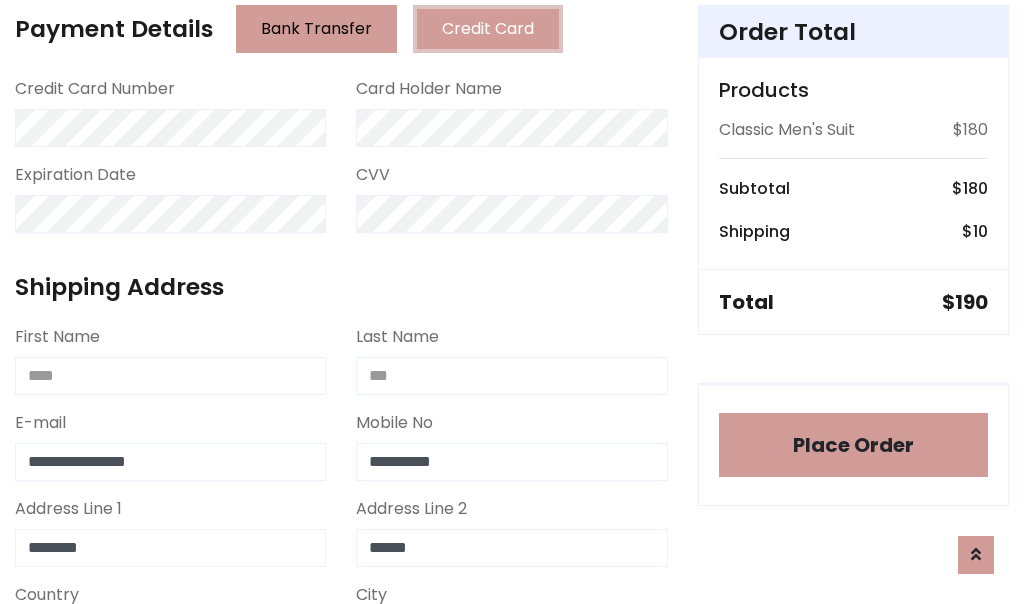 type on "********" 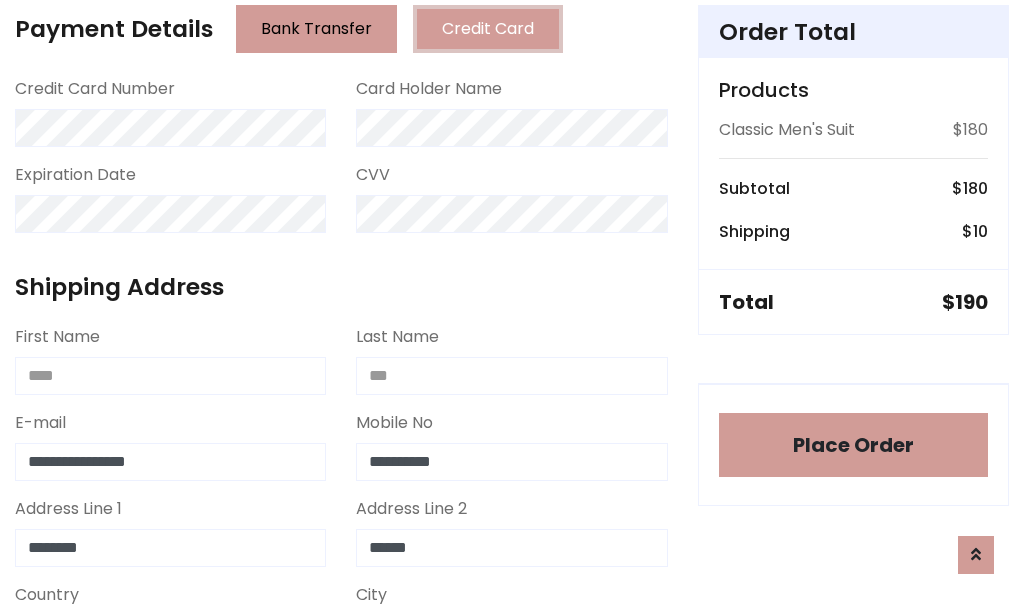 select on "*******" 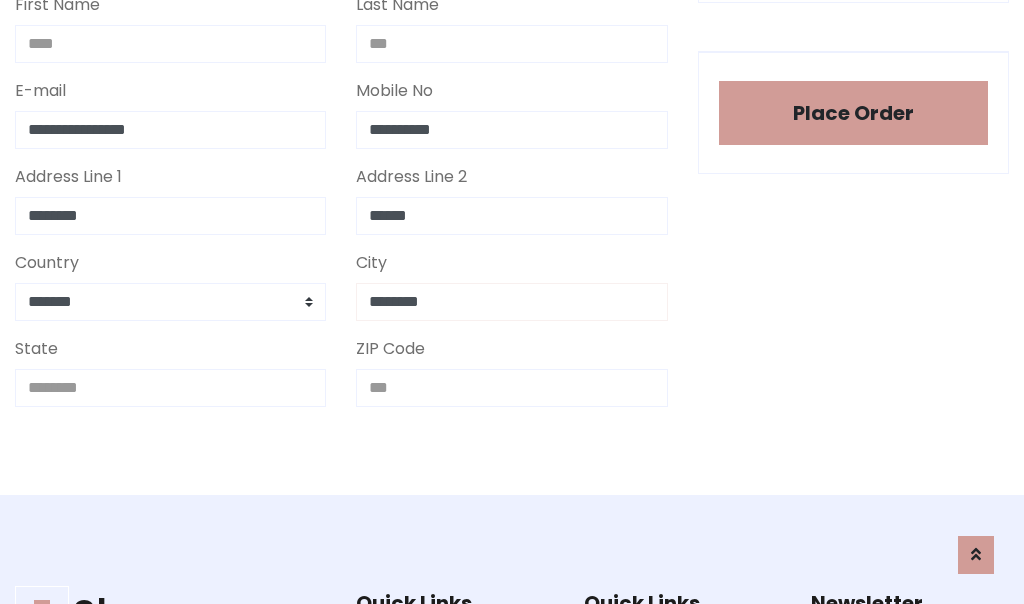 type on "********" 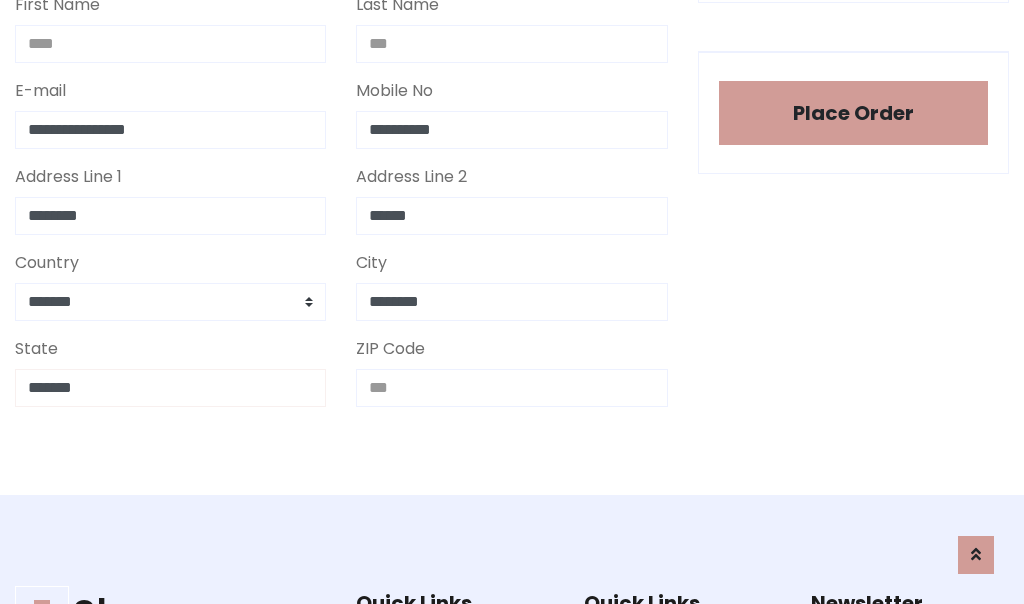 type on "*******" 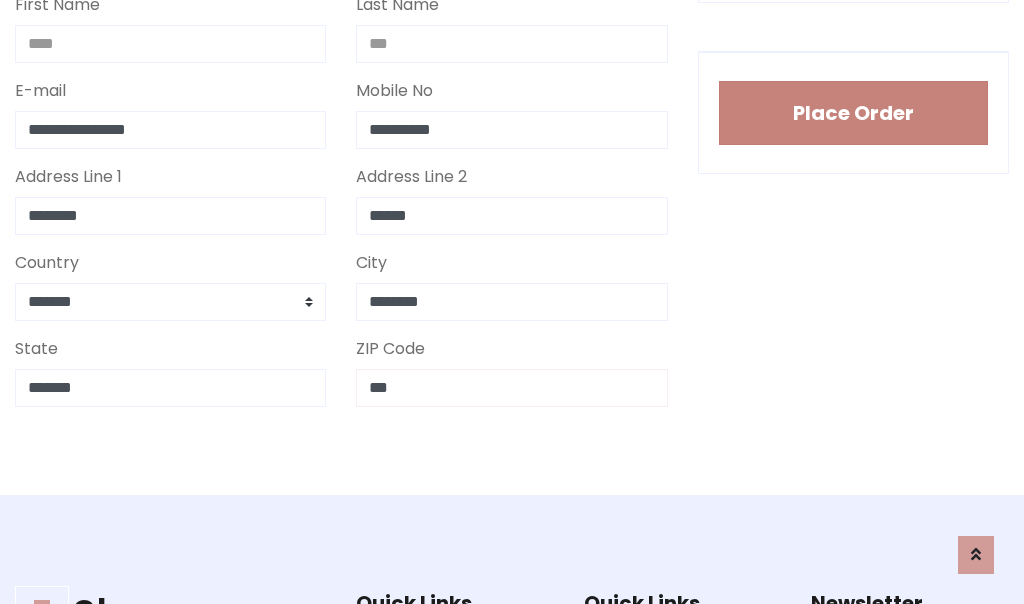 type on "***" 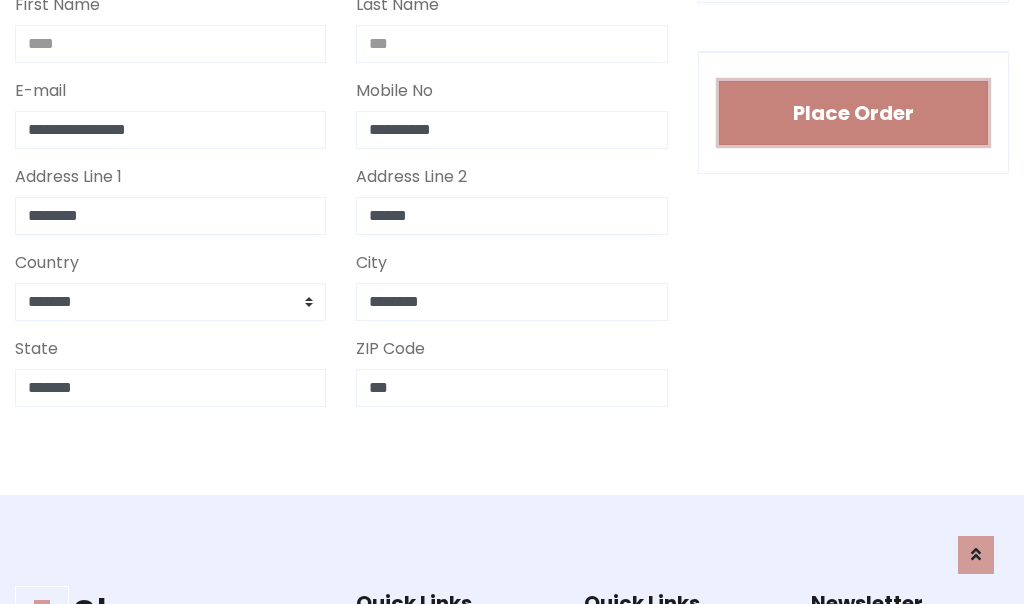 click on "Place Order" at bounding box center (853, 113) 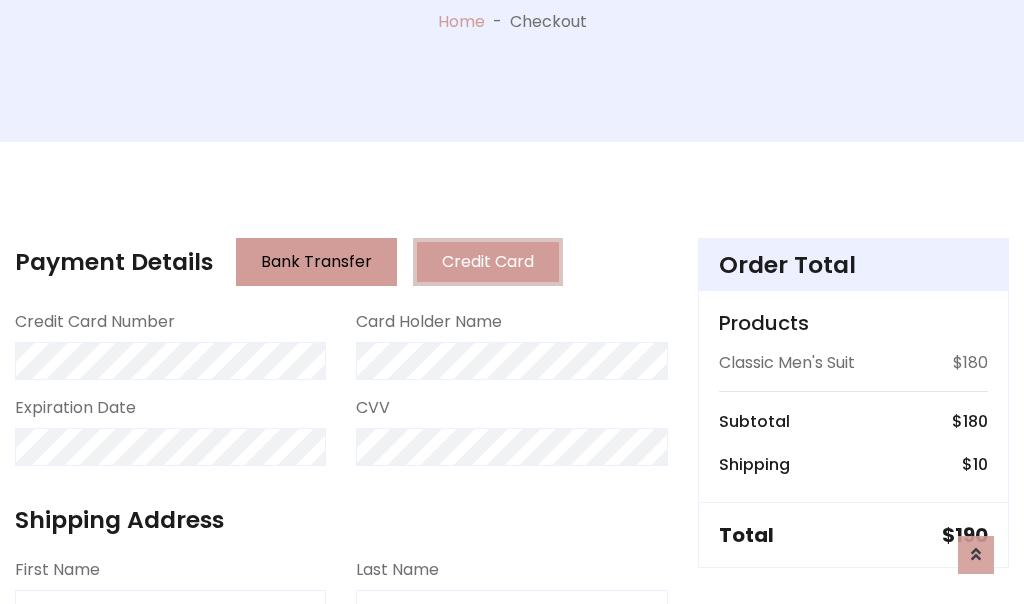scroll, scrollTop: 0, scrollLeft: 0, axis: both 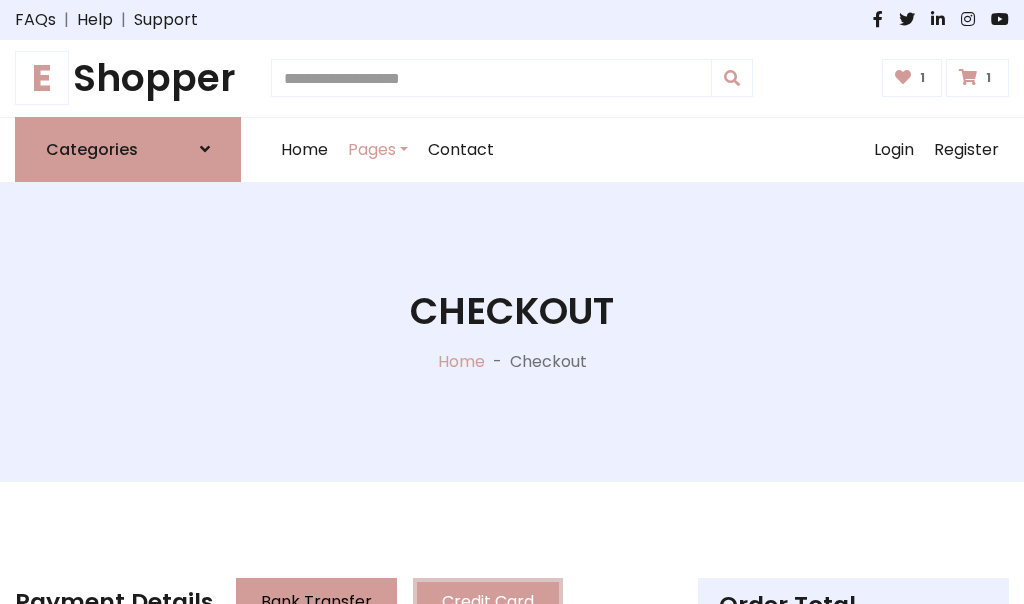 click on "E" at bounding box center [42, 78] 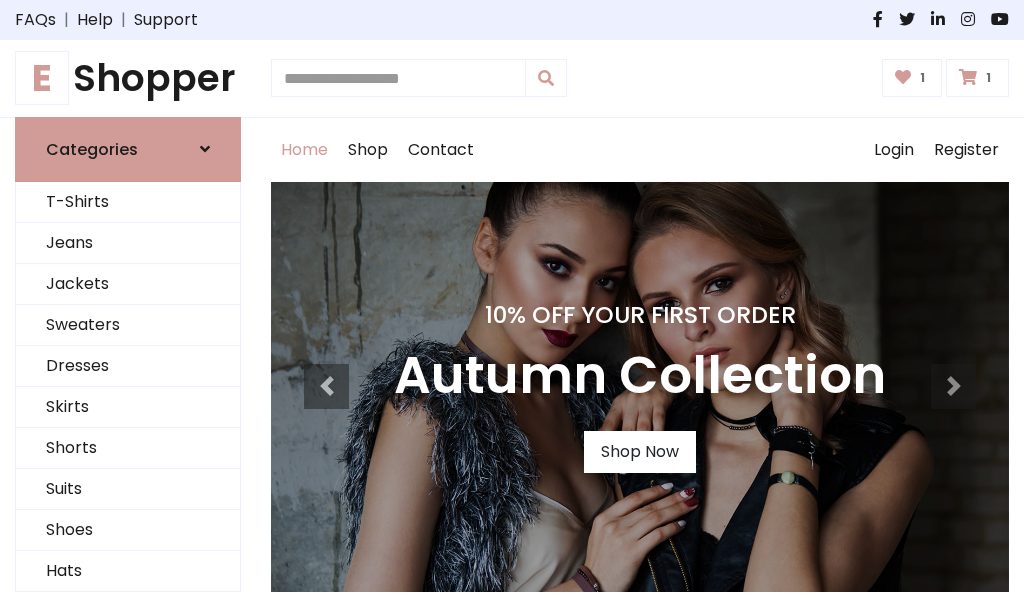 scroll, scrollTop: 0, scrollLeft: 0, axis: both 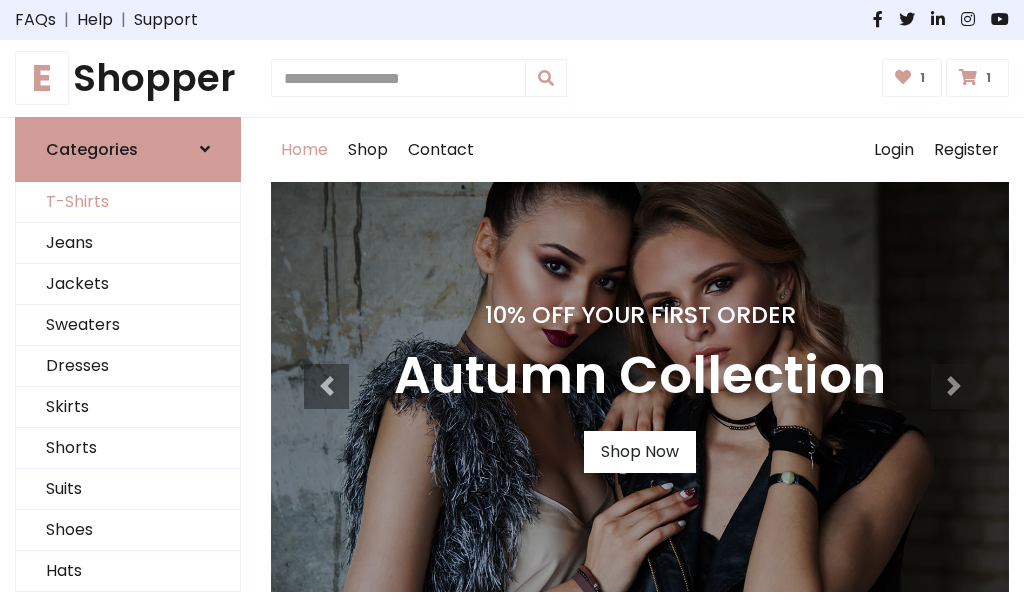 click on "T-Shirts" at bounding box center [128, 202] 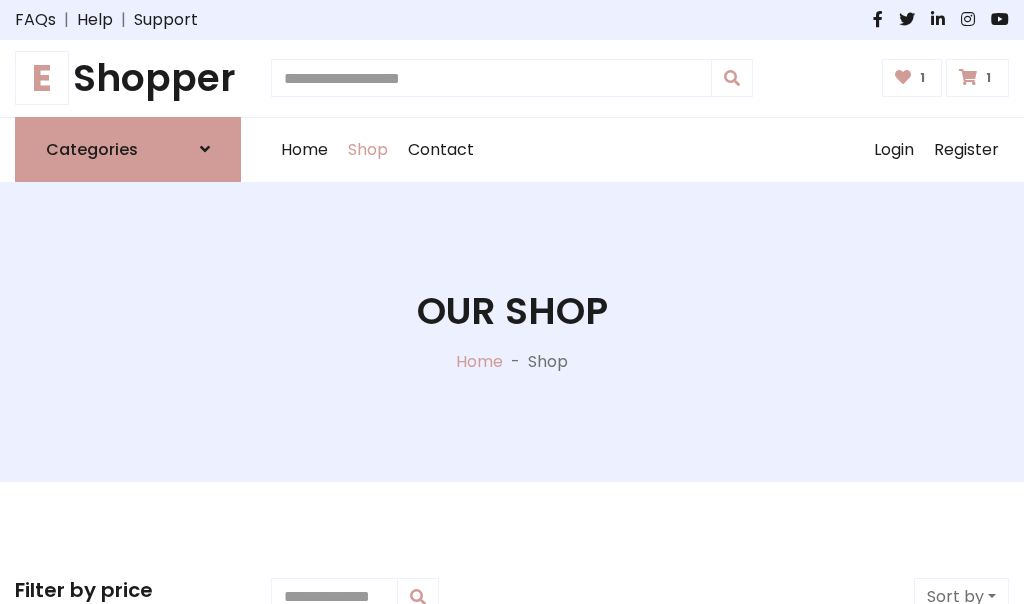 scroll, scrollTop: 0, scrollLeft: 0, axis: both 